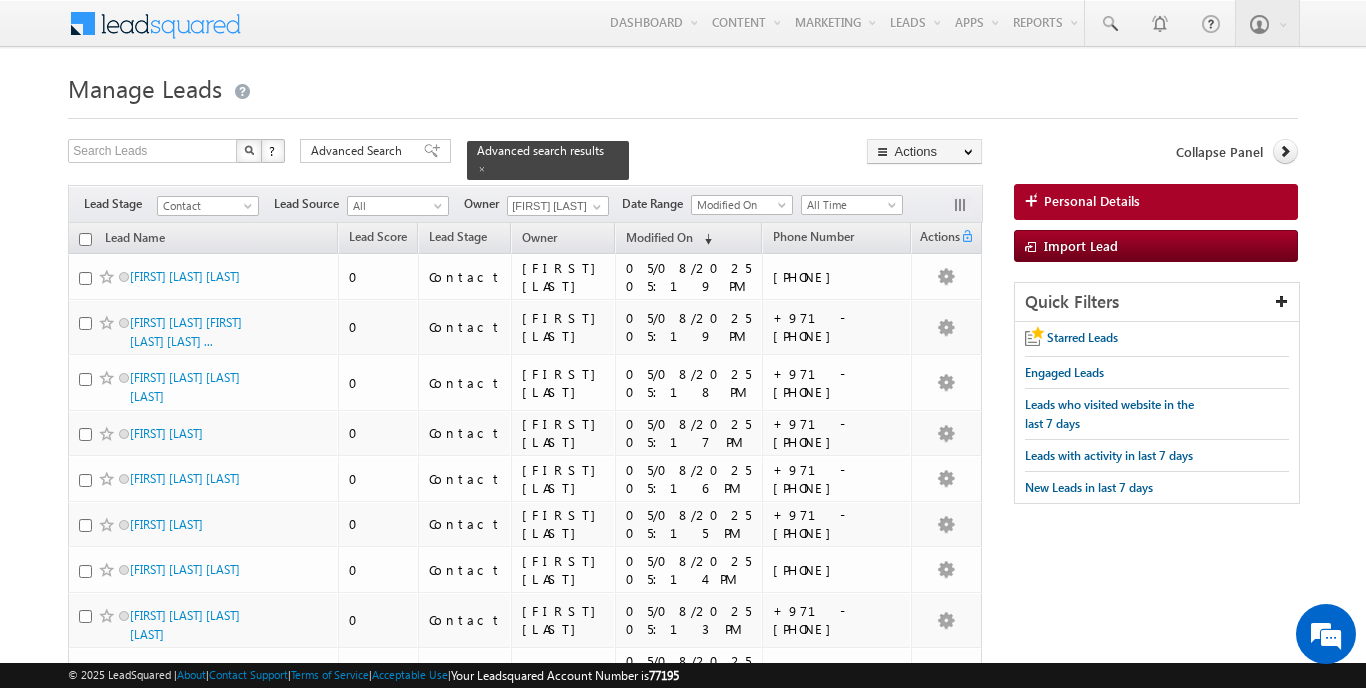 scroll, scrollTop: 0, scrollLeft: 0, axis: both 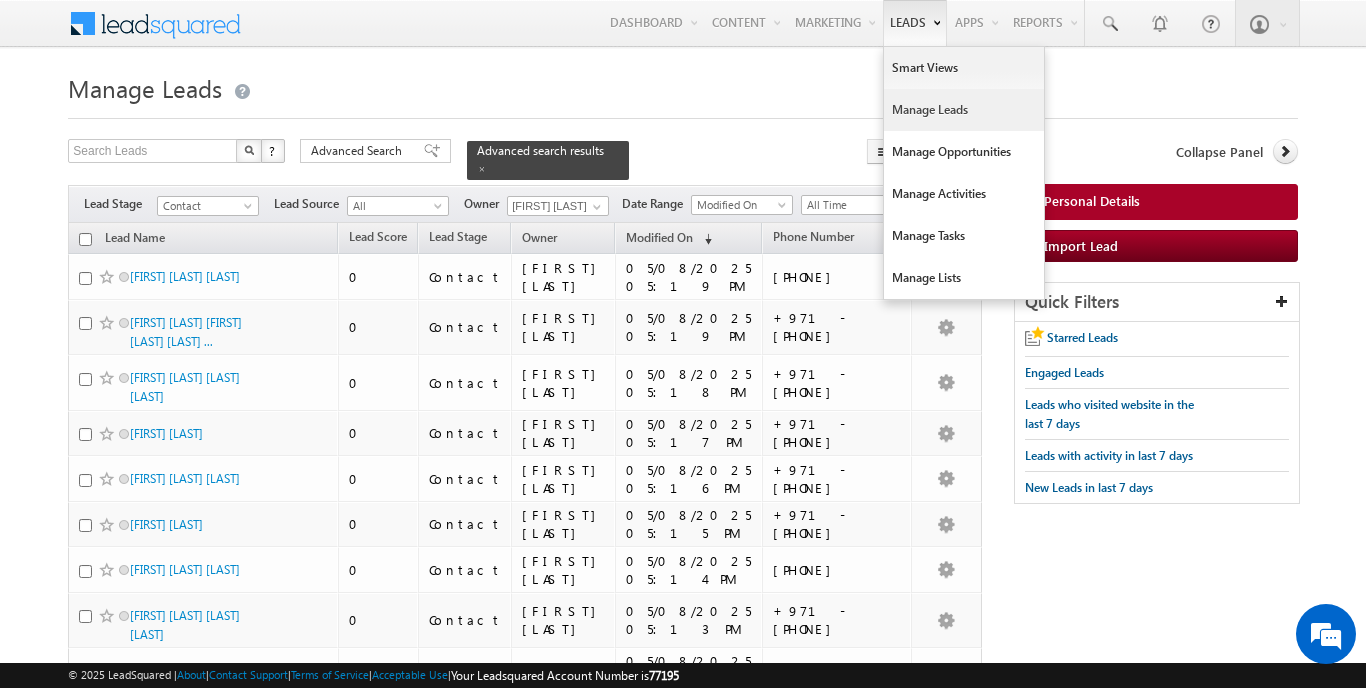 click on "Manage Leads" at bounding box center [964, 110] 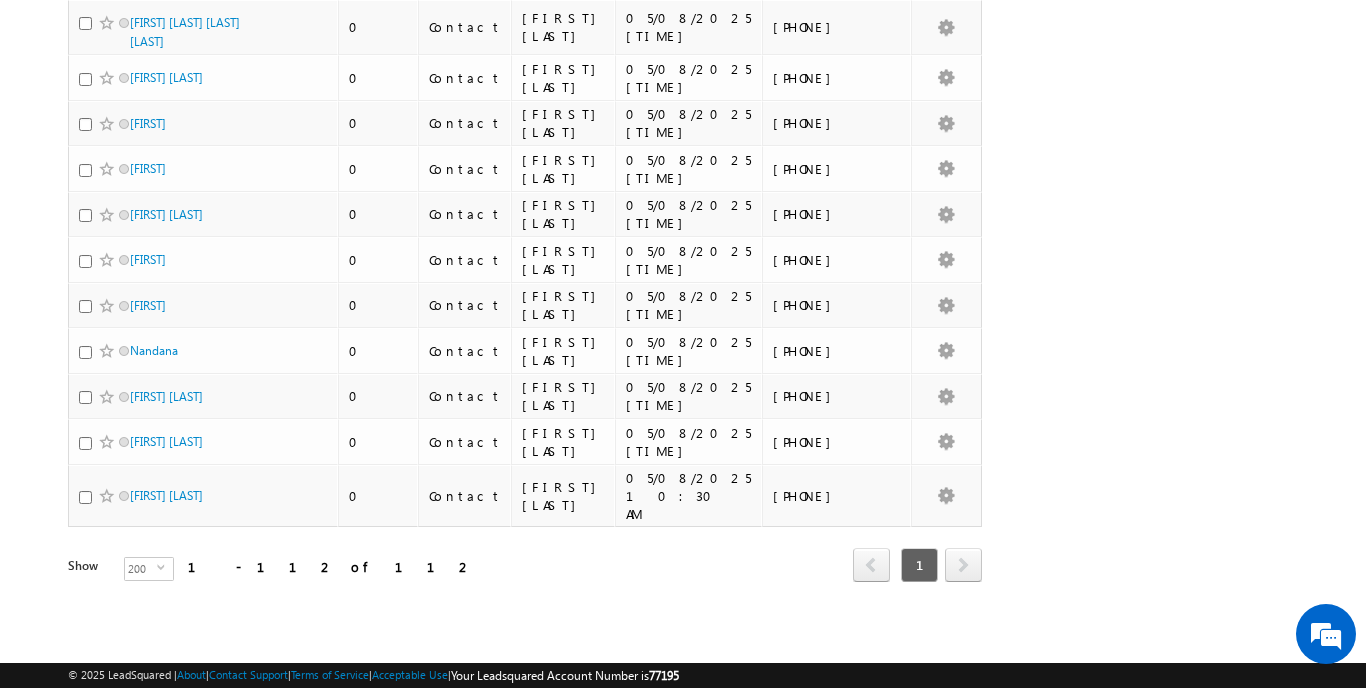 scroll, scrollTop: 3356, scrollLeft: 0, axis: vertical 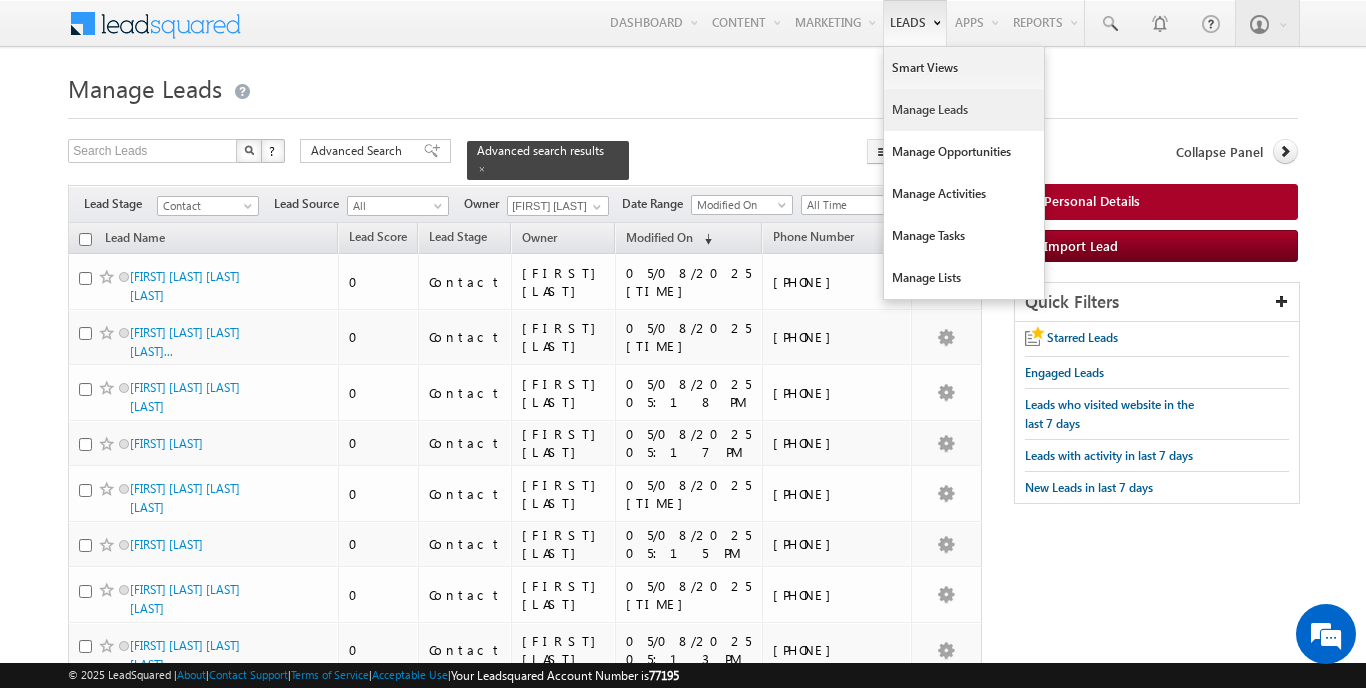 click on "Manage Leads" at bounding box center (964, 110) 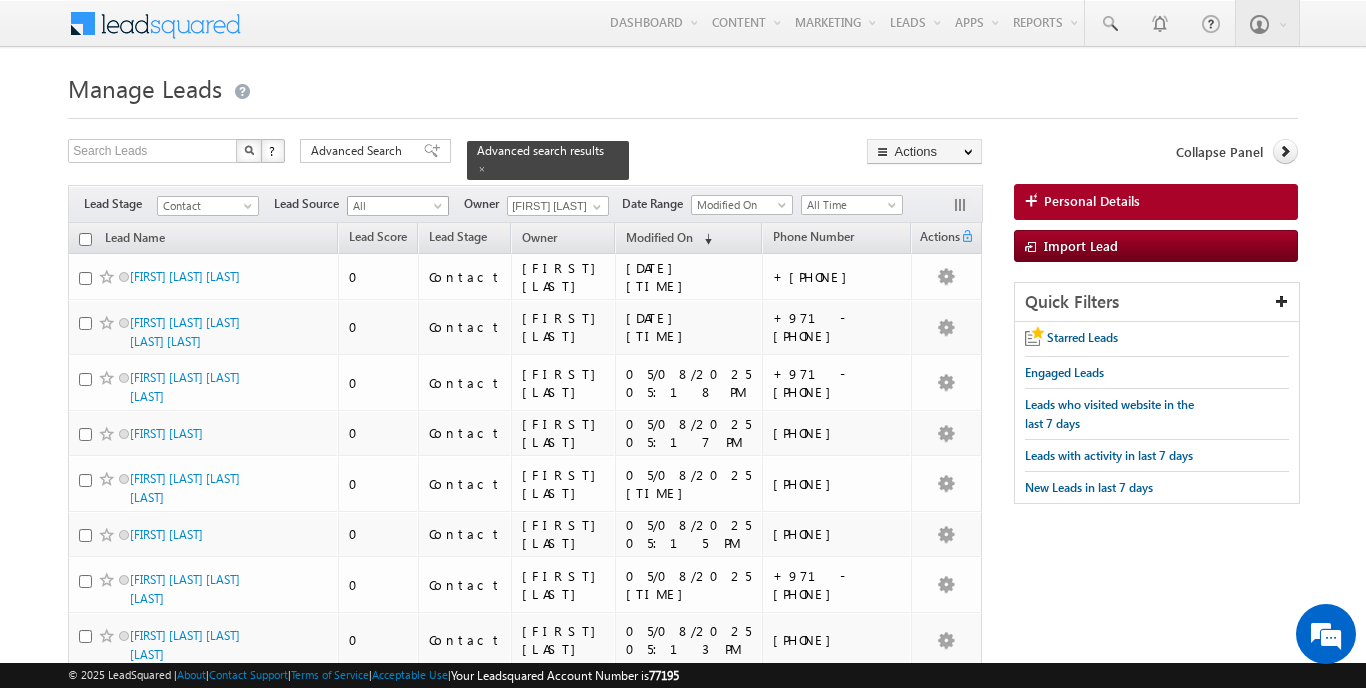 scroll, scrollTop: 0, scrollLeft: 0, axis: both 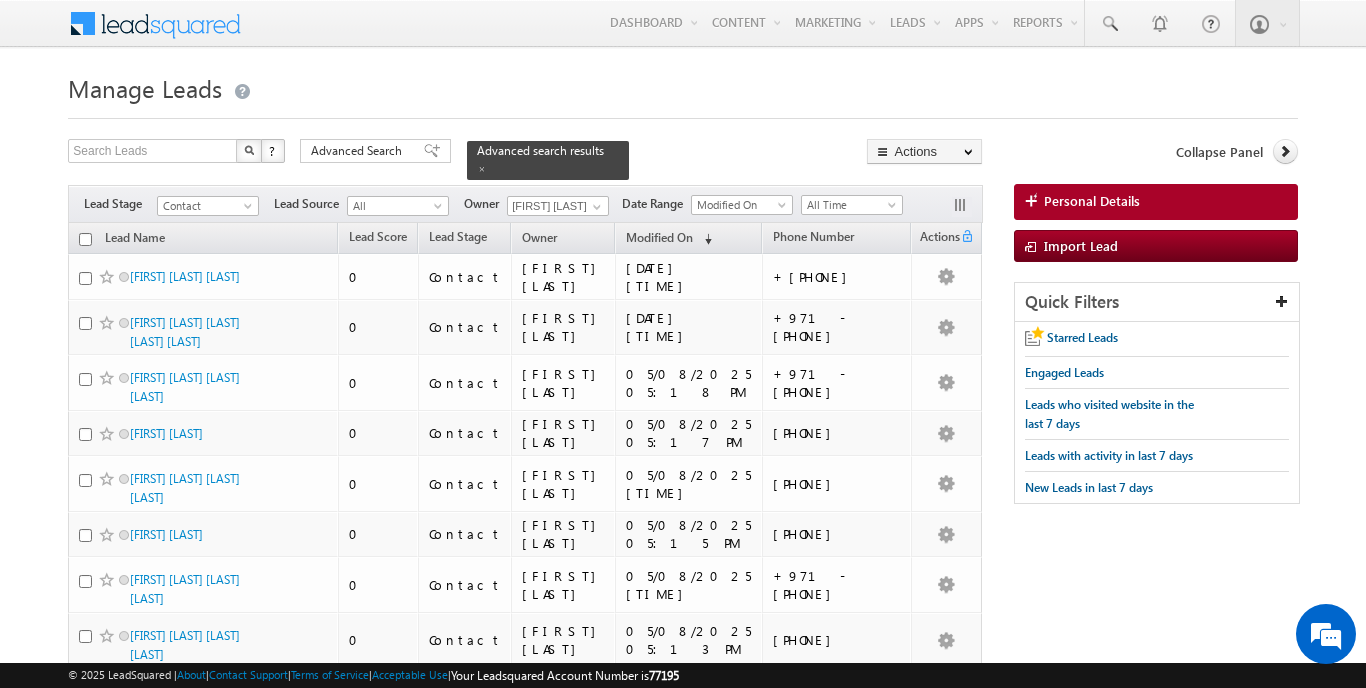 click on "Manage Leads
Search Leads X ?   112 results found
Advanced Search
Advanced Search" at bounding box center [682, 3032] 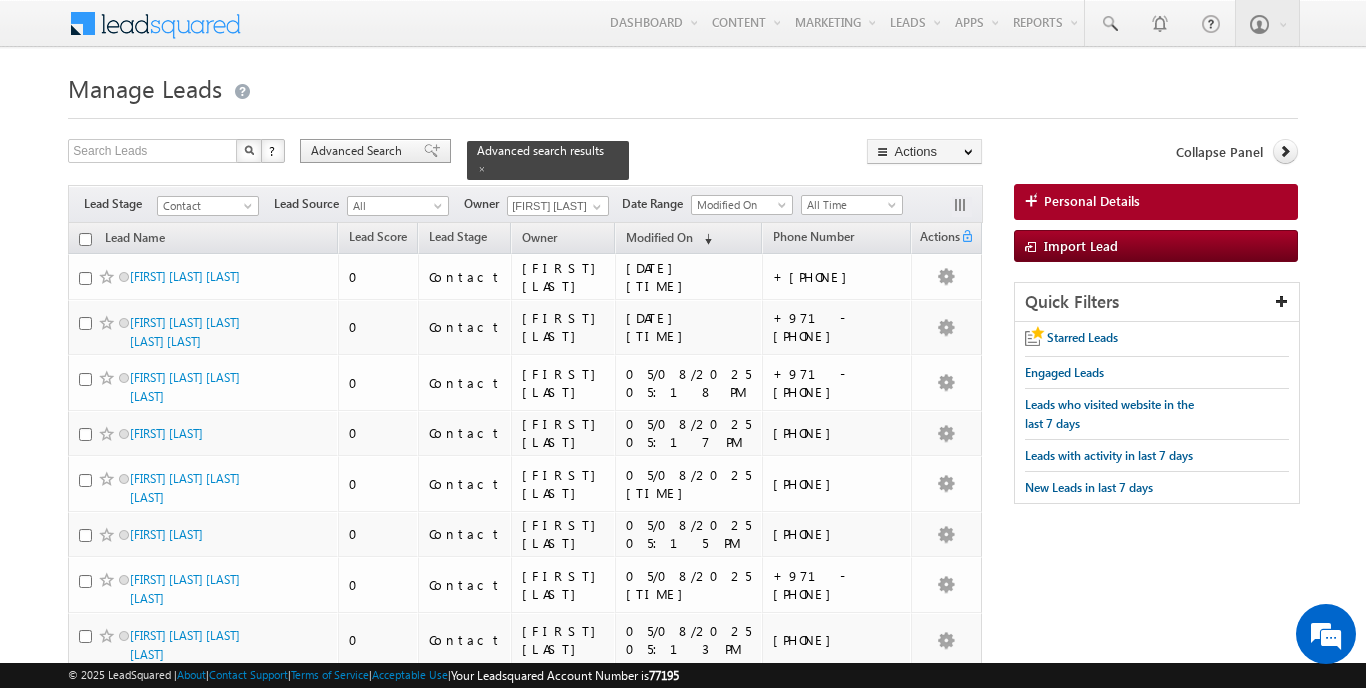 click on "Advanced Search" at bounding box center (359, 151) 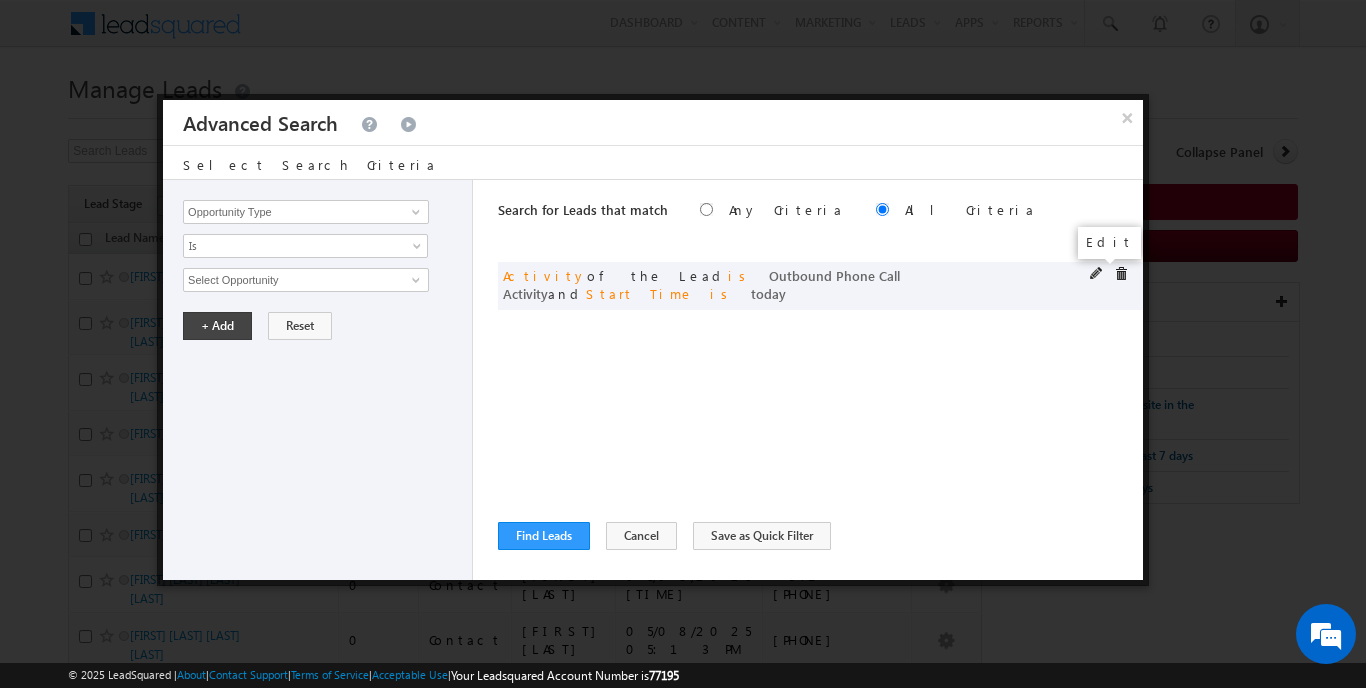click at bounding box center [1097, 274] 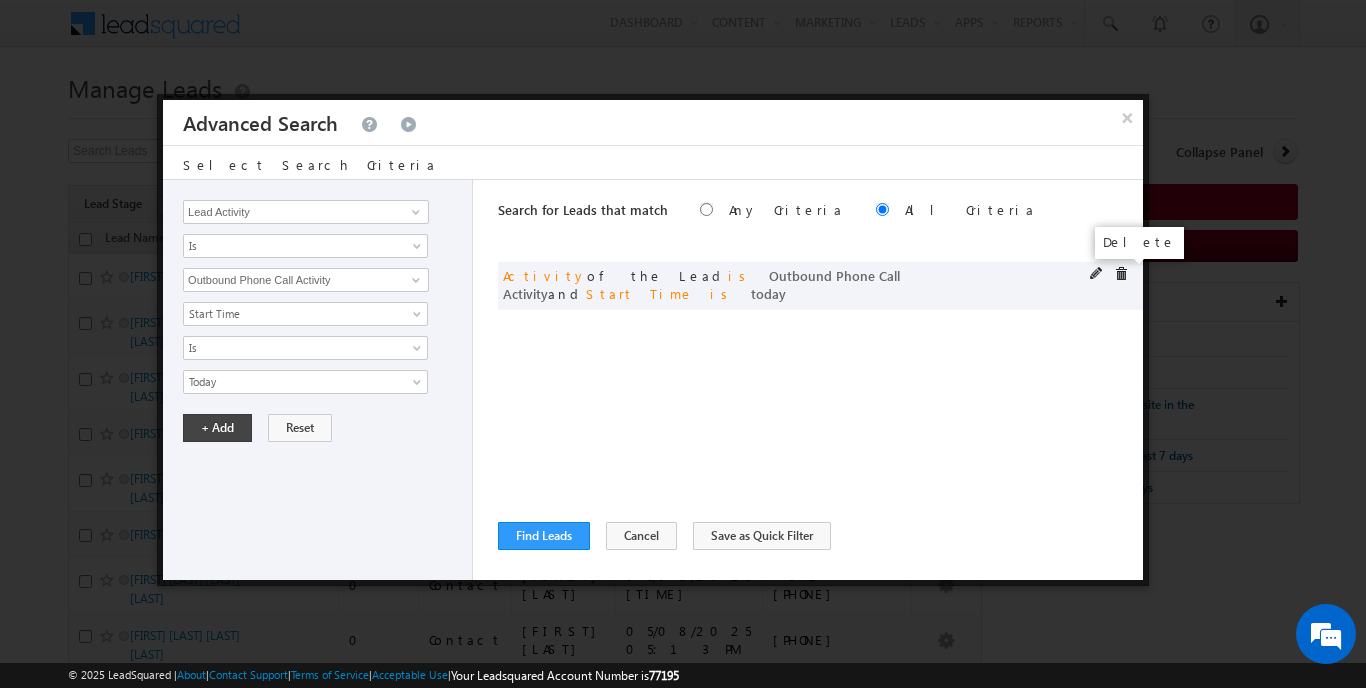 click at bounding box center (1121, 274) 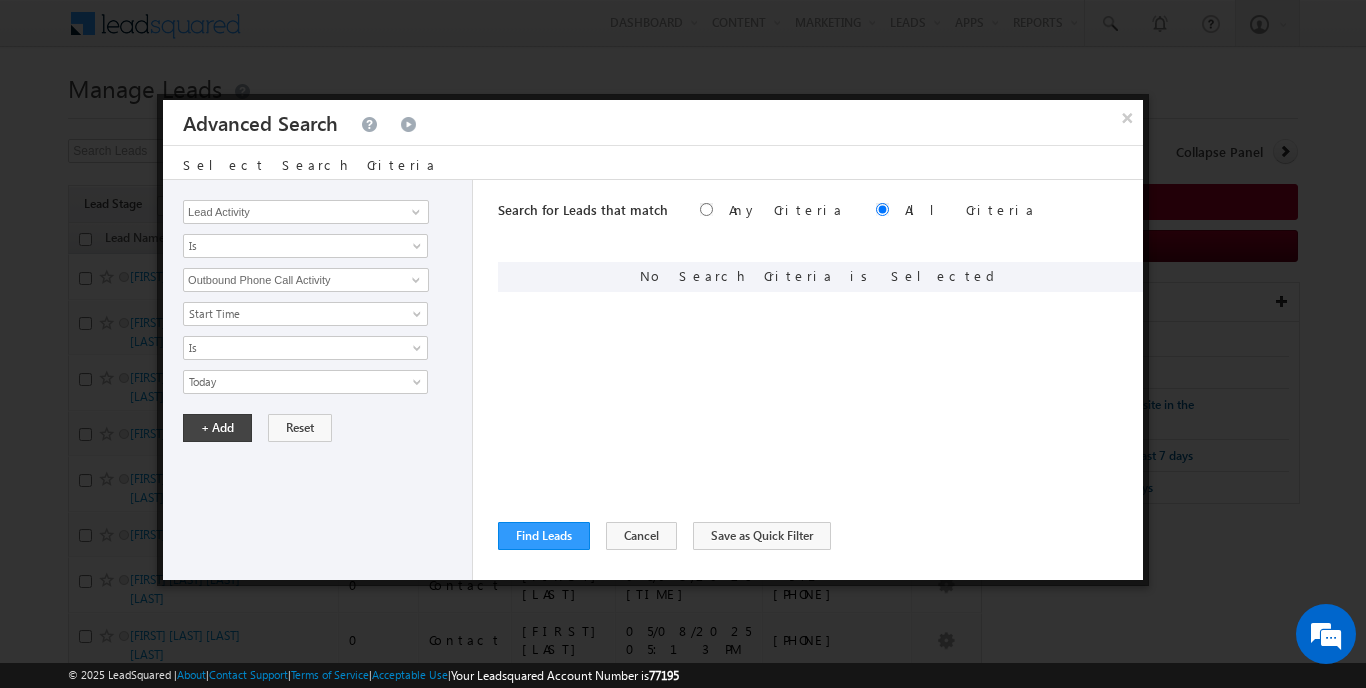 scroll, scrollTop: 0, scrollLeft: 0, axis: both 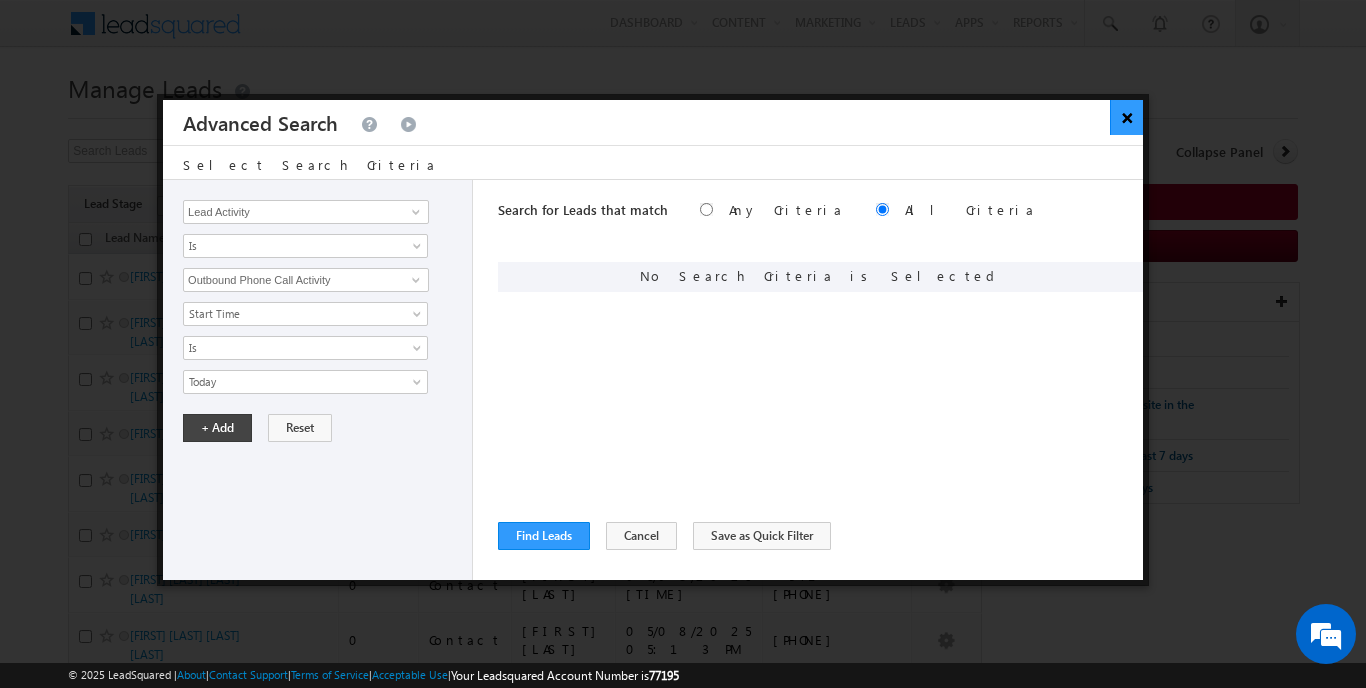 click on "×" at bounding box center (1126, 117) 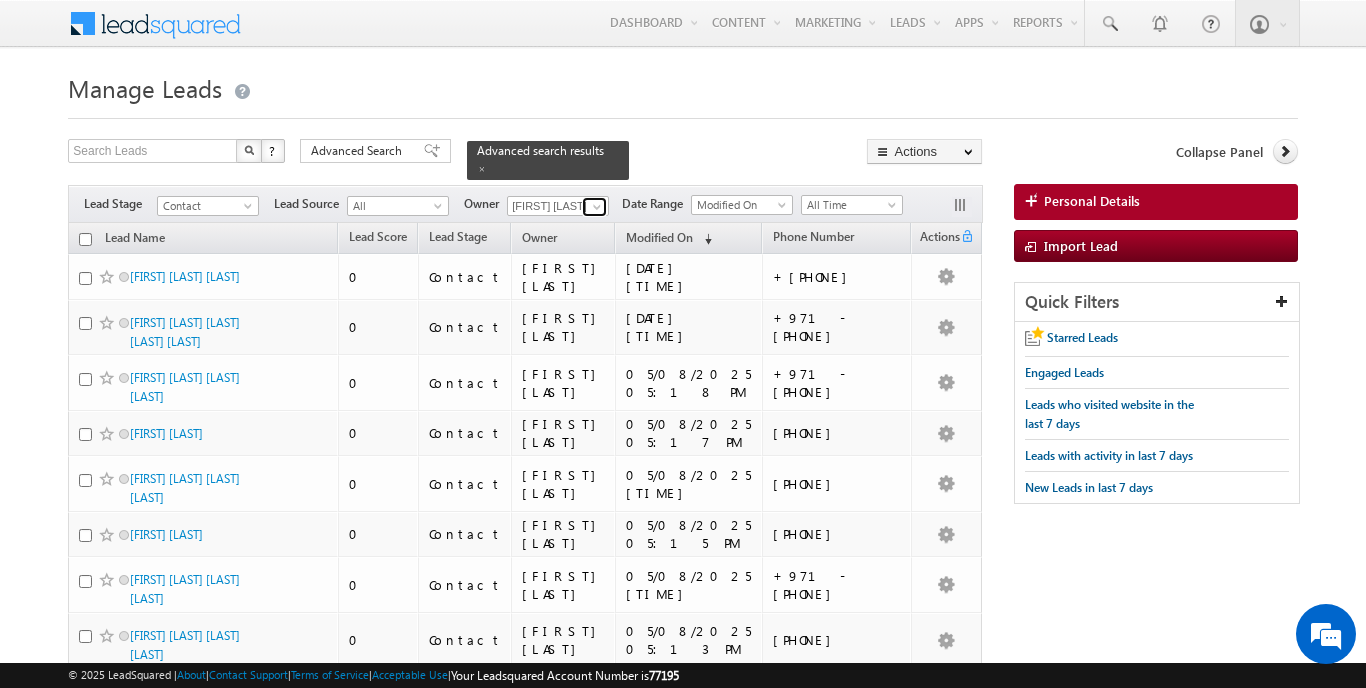 click at bounding box center [594, 207] 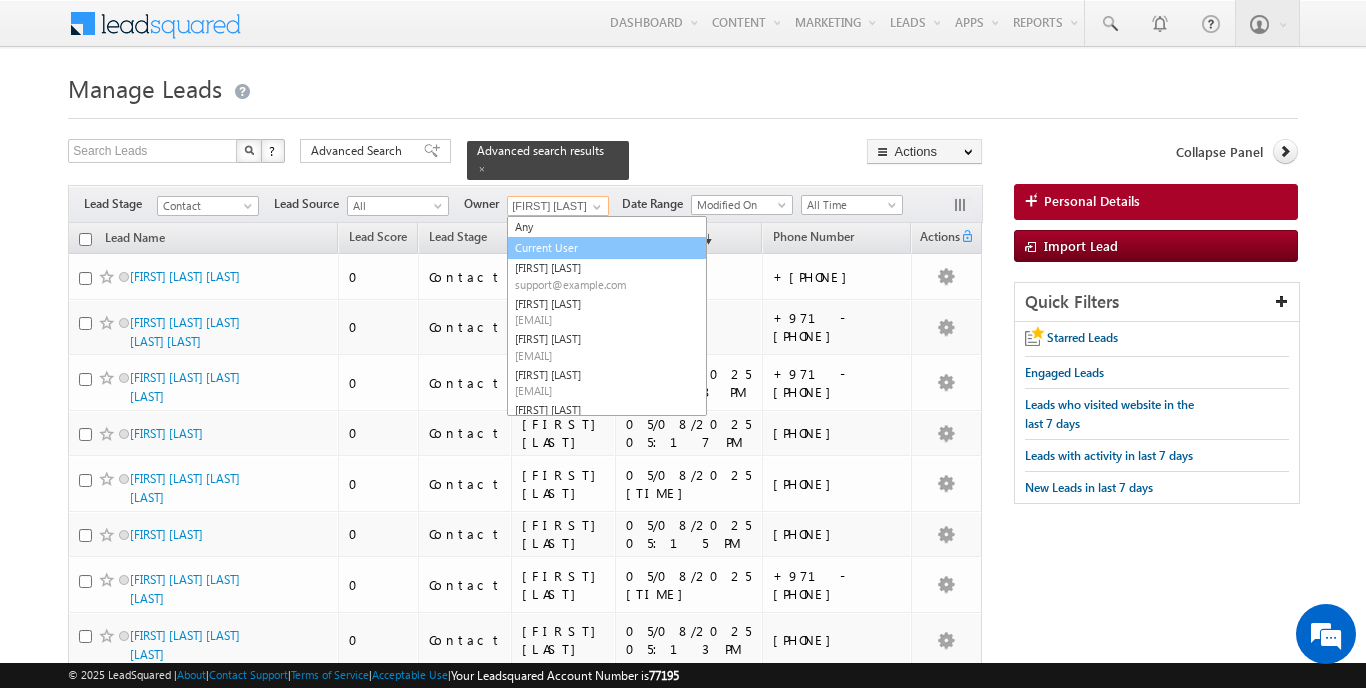 click on "Current User" at bounding box center [607, 248] 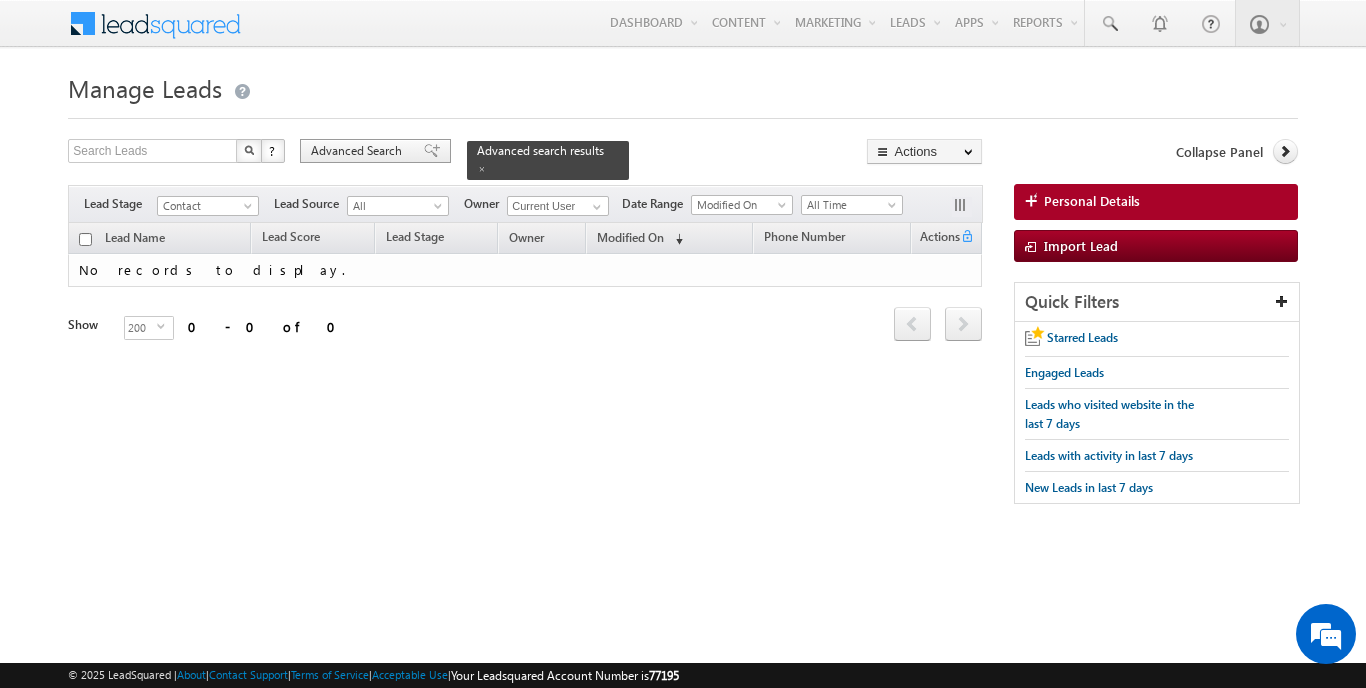 click on "Advanced Search" at bounding box center [375, 151] 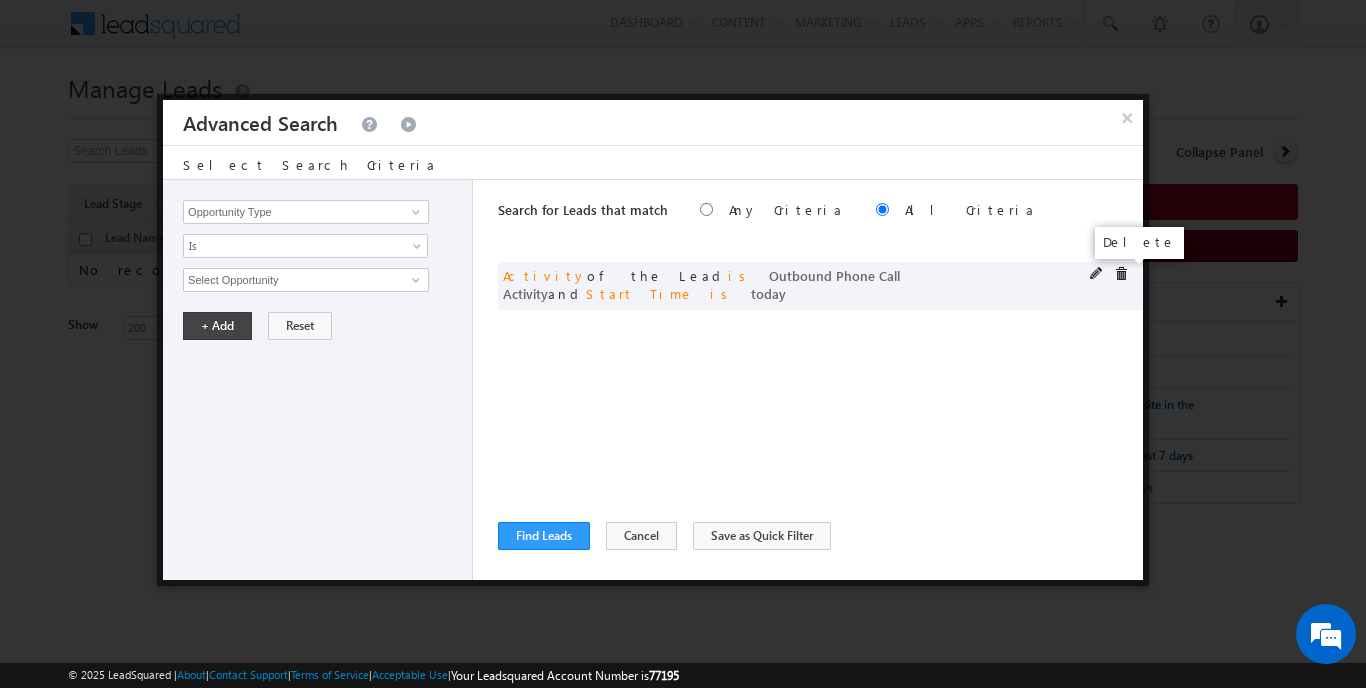 click at bounding box center (1121, 274) 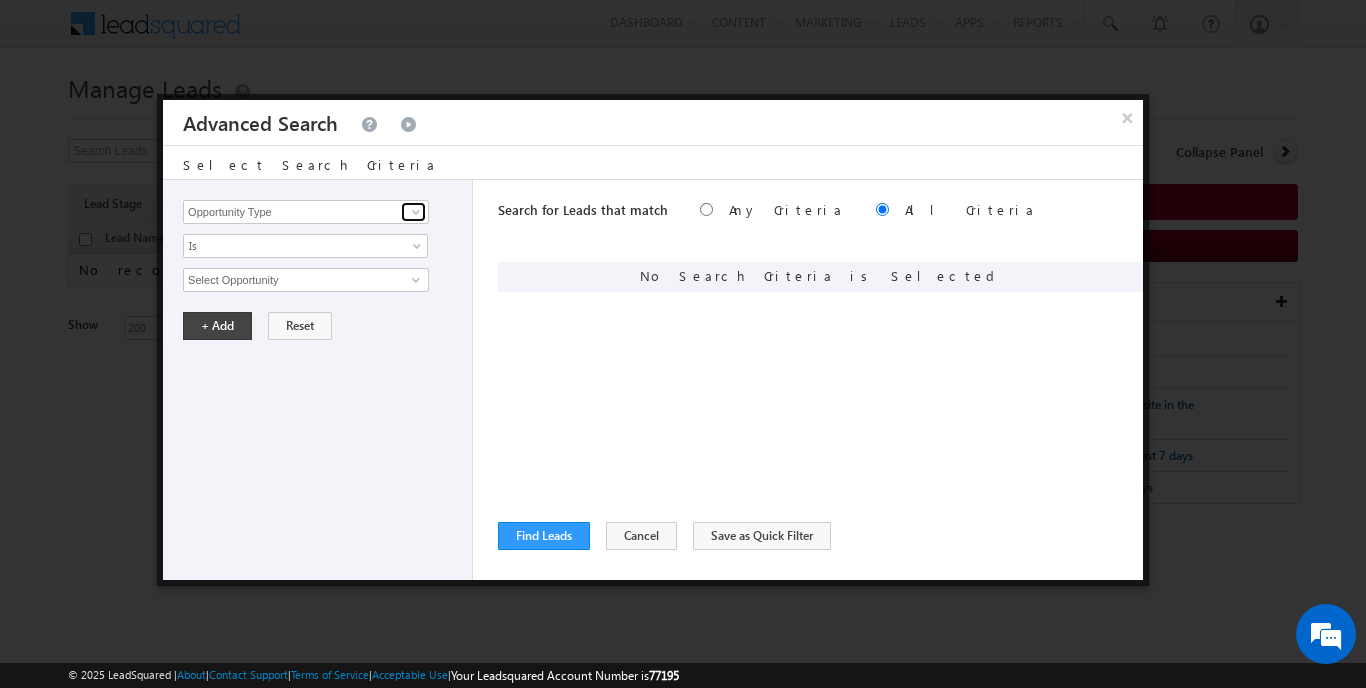 click at bounding box center (416, 212) 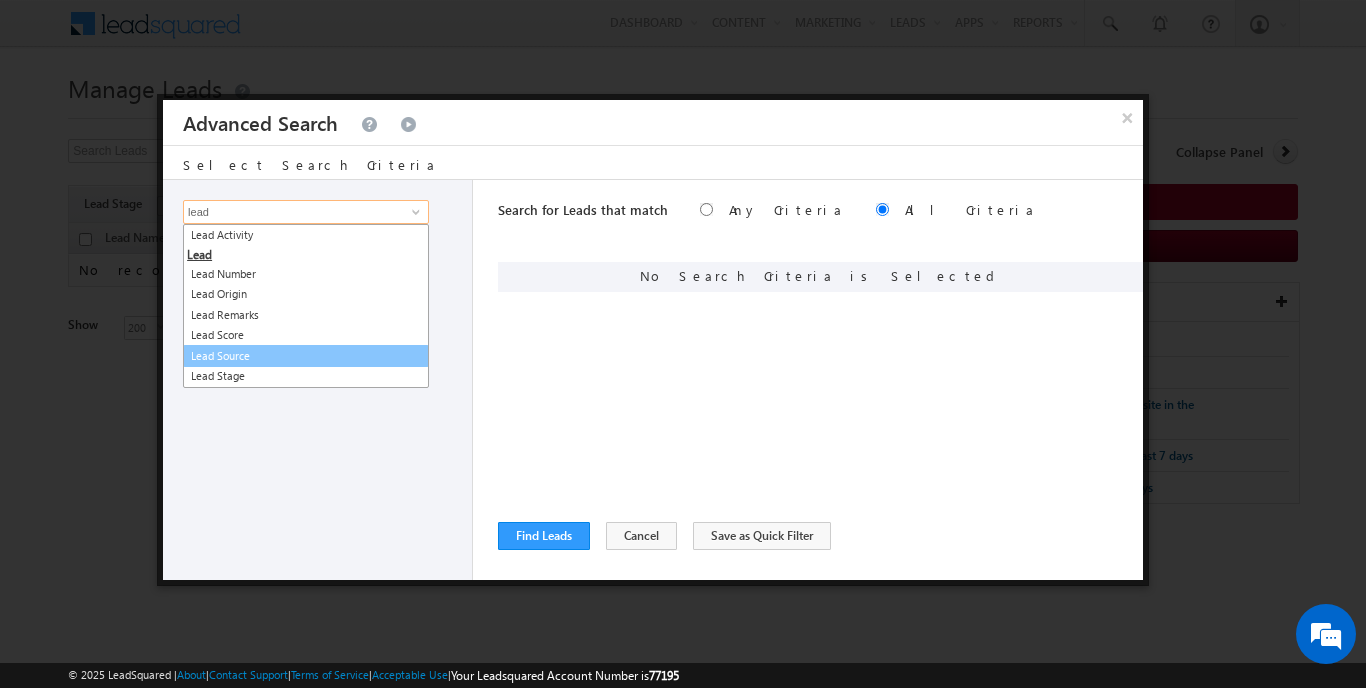 click on "Lead Source" at bounding box center [306, 356] 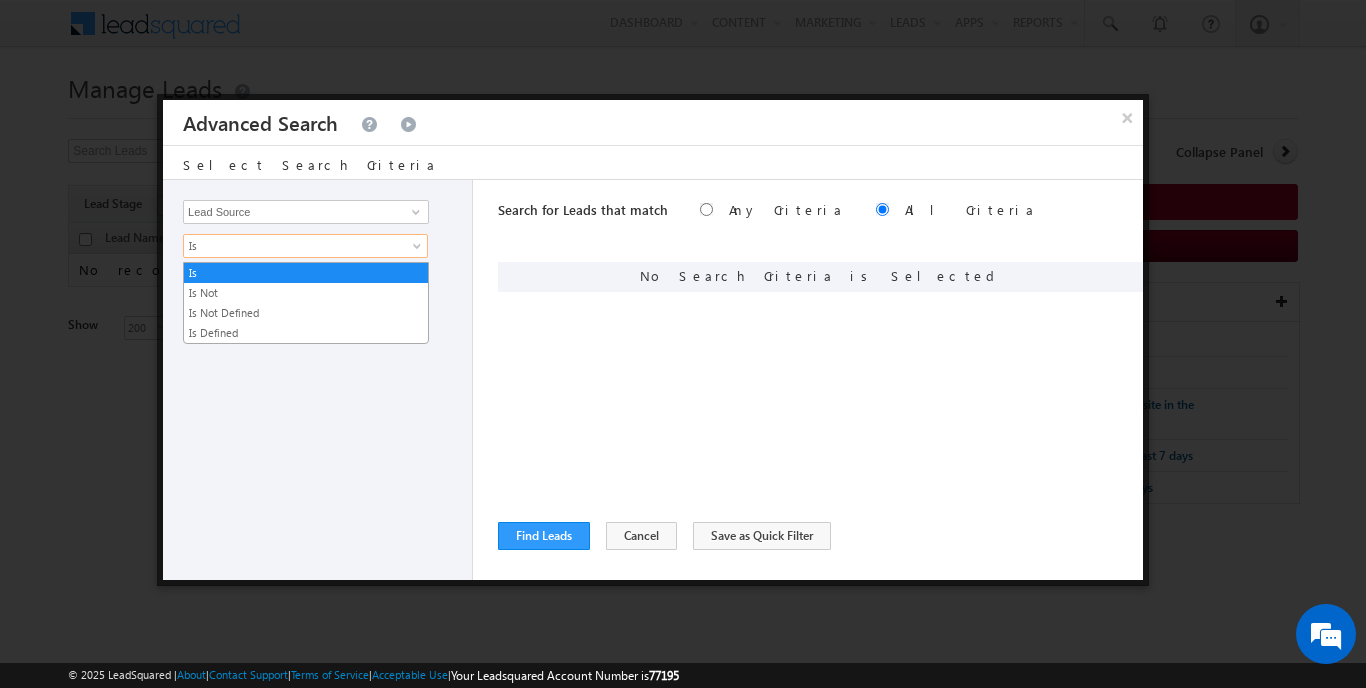 click on "Is" at bounding box center (292, 246) 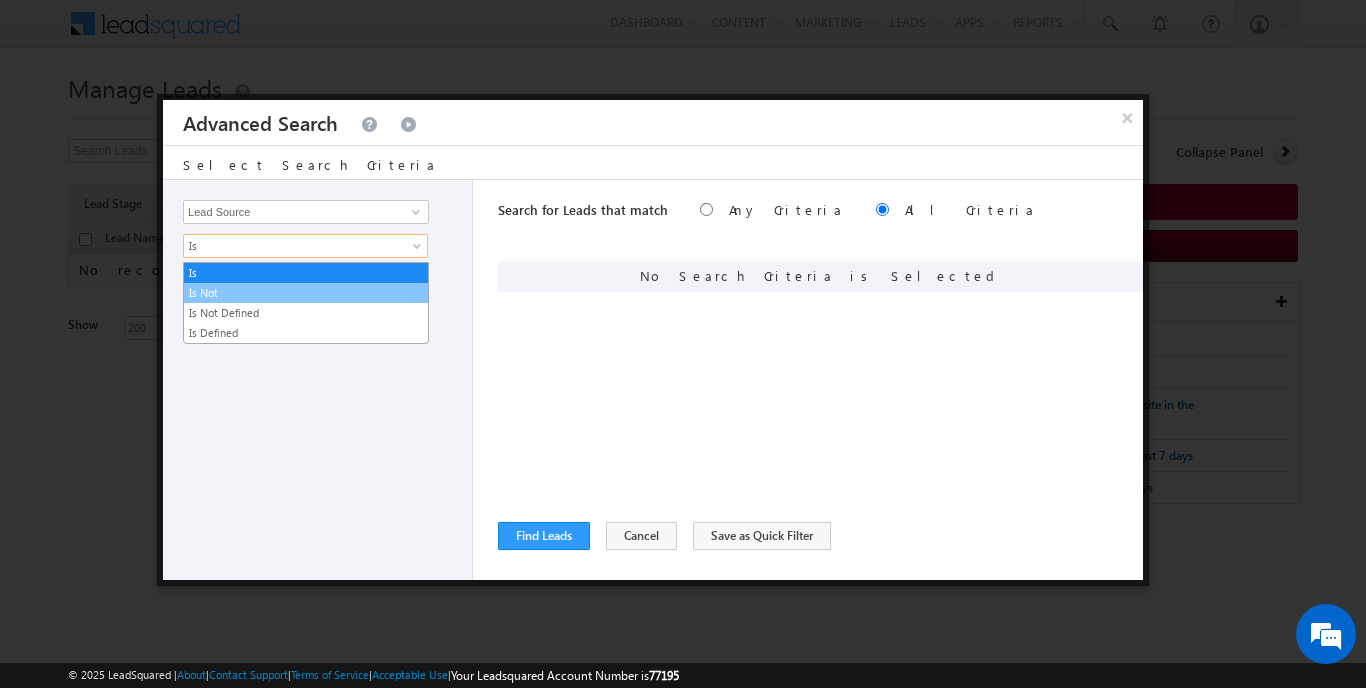 click on "Is Not" at bounding box center (306, 293) 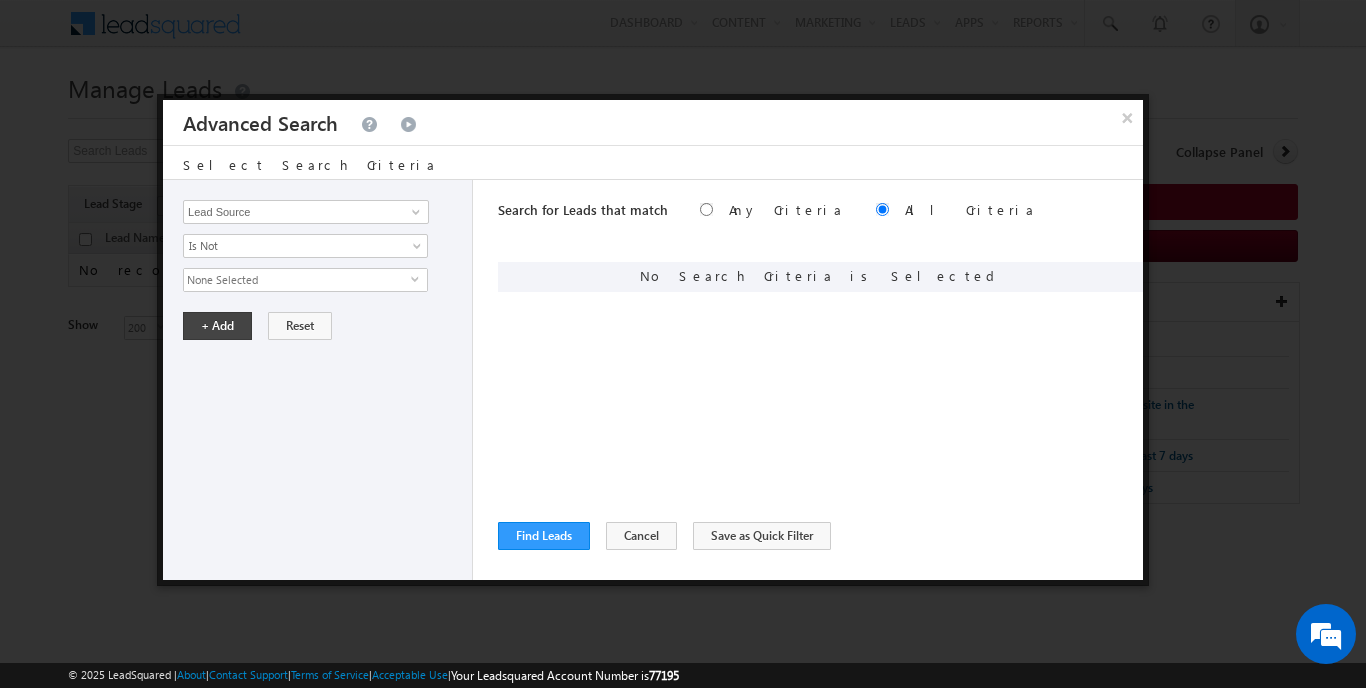 click on "None Selected" at bounding box center (297, 280) 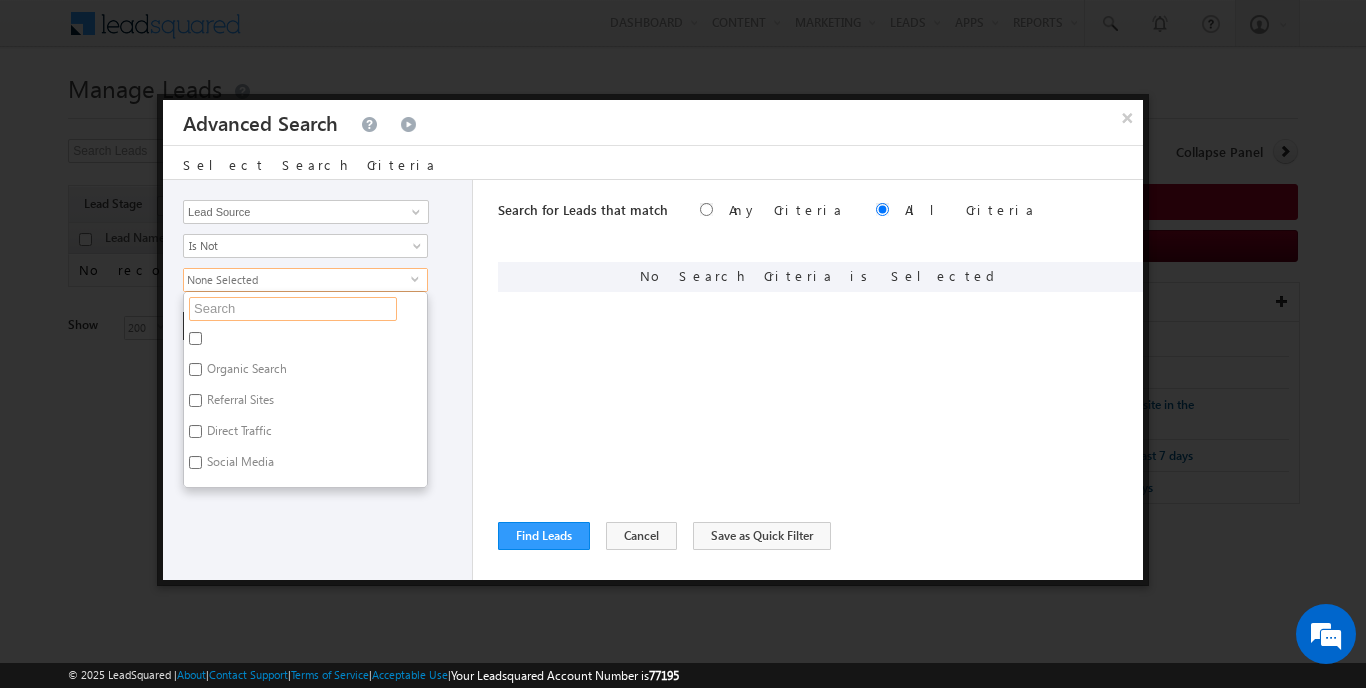 click at bounding box center (293, 309) 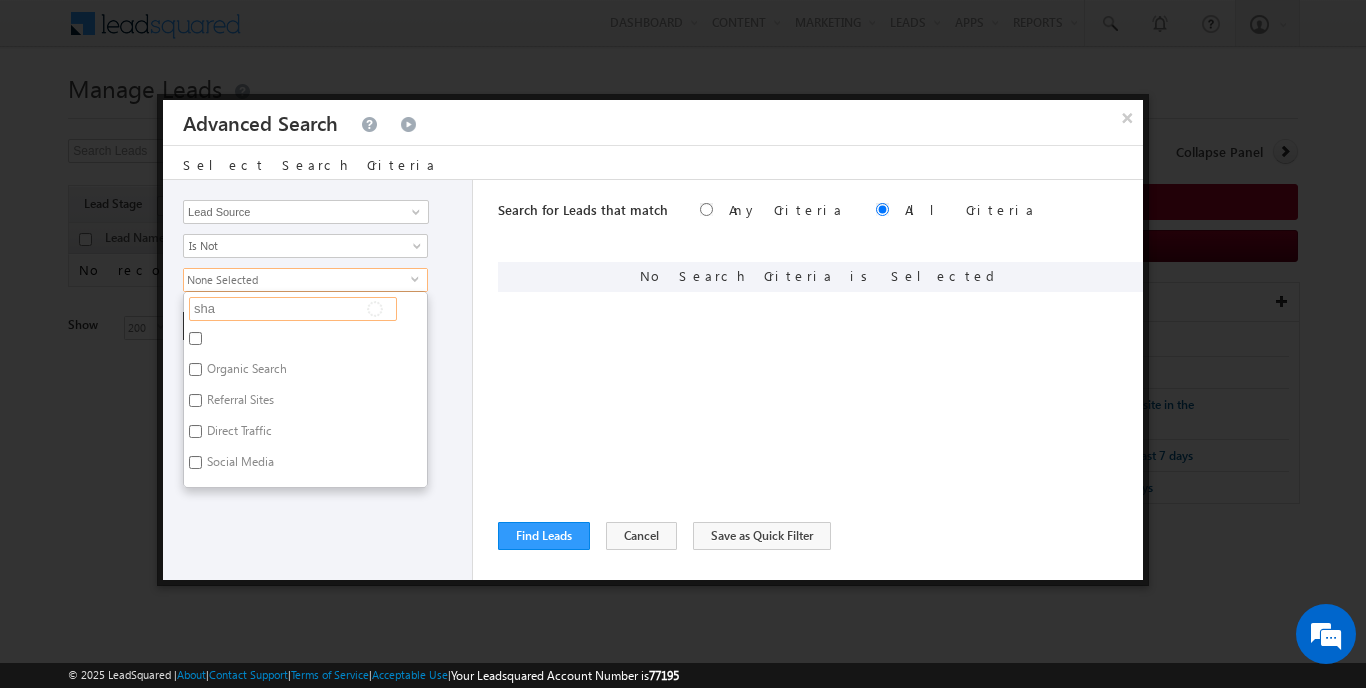 type on "[FIRST]" 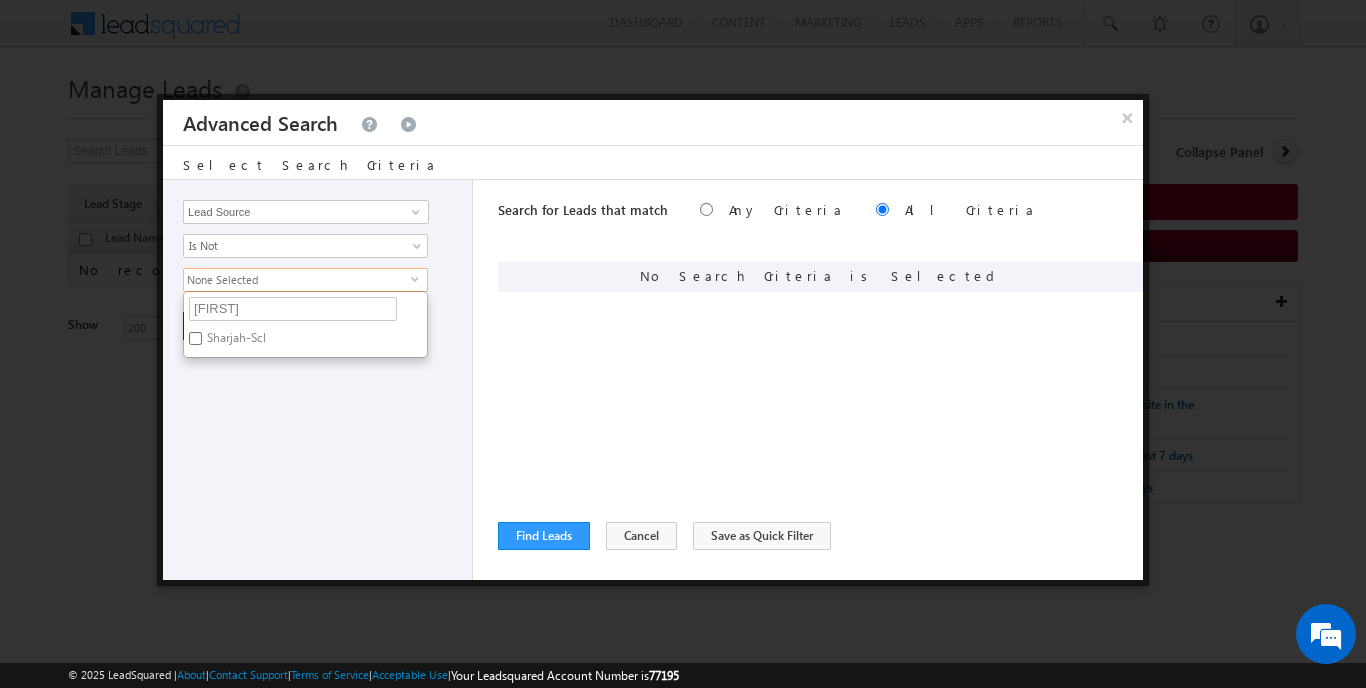 click on "Sharjah-Scl" at bounding box center [195, 338] 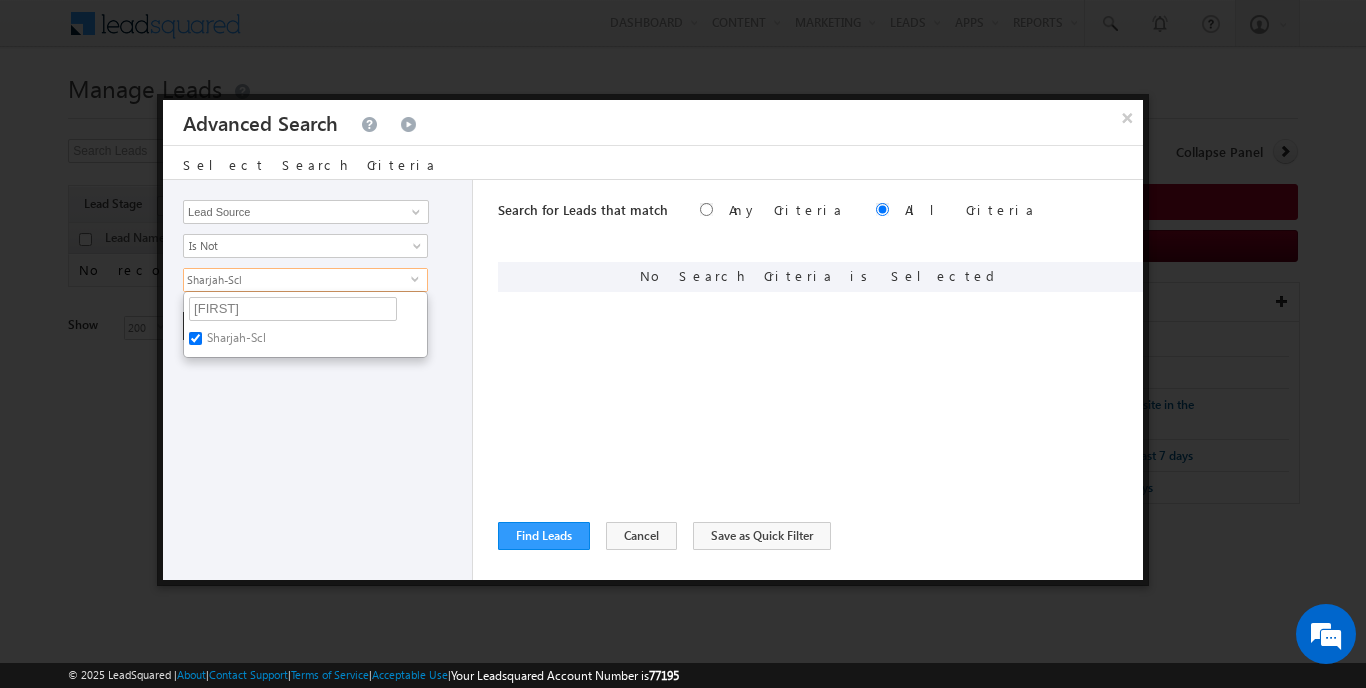 click on "Opportunity Type Lead Activity Task Sales Group  Prospect Id Address 1 Address 2 AML - File Booking Form - File Budget Building Name Buyer Persona Campaign Name Caste City Client Type Company Contact Stage Conversion Referrer URL Country Created By Id Created On Current Opt In Status Customer Type Developer DNCR Status Do Not Call Do Not Email Do Not SMS Do Not Track Do you want to invest in dubai Email Emirate Emirates ID - File Engagement Score Father Name First Name Focus Project Form Name Grade Job Title Last Activity Last Activity Date Last Name Last Opt In Email Sent Date Latitude Lead Number Lead Origin Lead Remarks Lead Score Lead Source Lead Stage Longitude Master Project meet your team Date Meeting Done Date  Meeting Location Mobile Number Modified By Id Modified On Nationality Not Picked counter Notes Opt In Date Opt In Details Order Value Owner Passport - File Phone Number Plot Area Possession Procedure Name Project Project Name Project Suggested Qualify follow up" at bounding box center [318, 380] 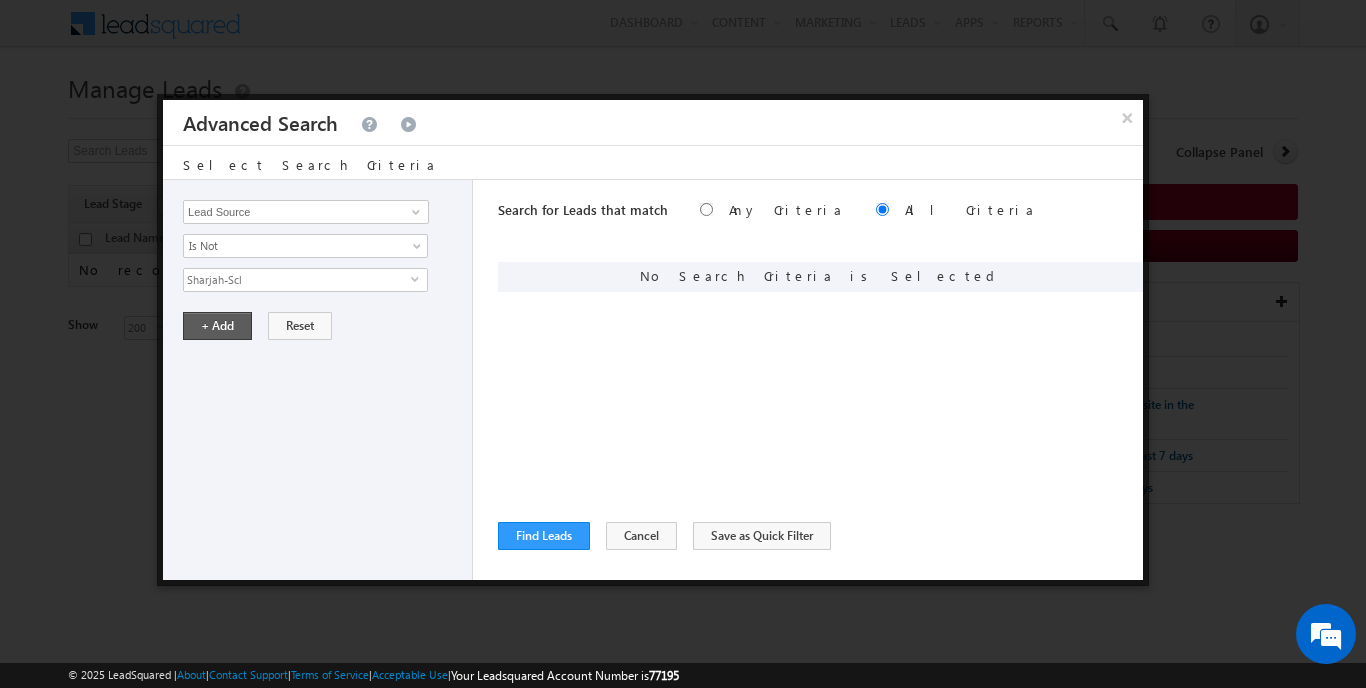 click on "+ Add" at bounding box center [217, 326] 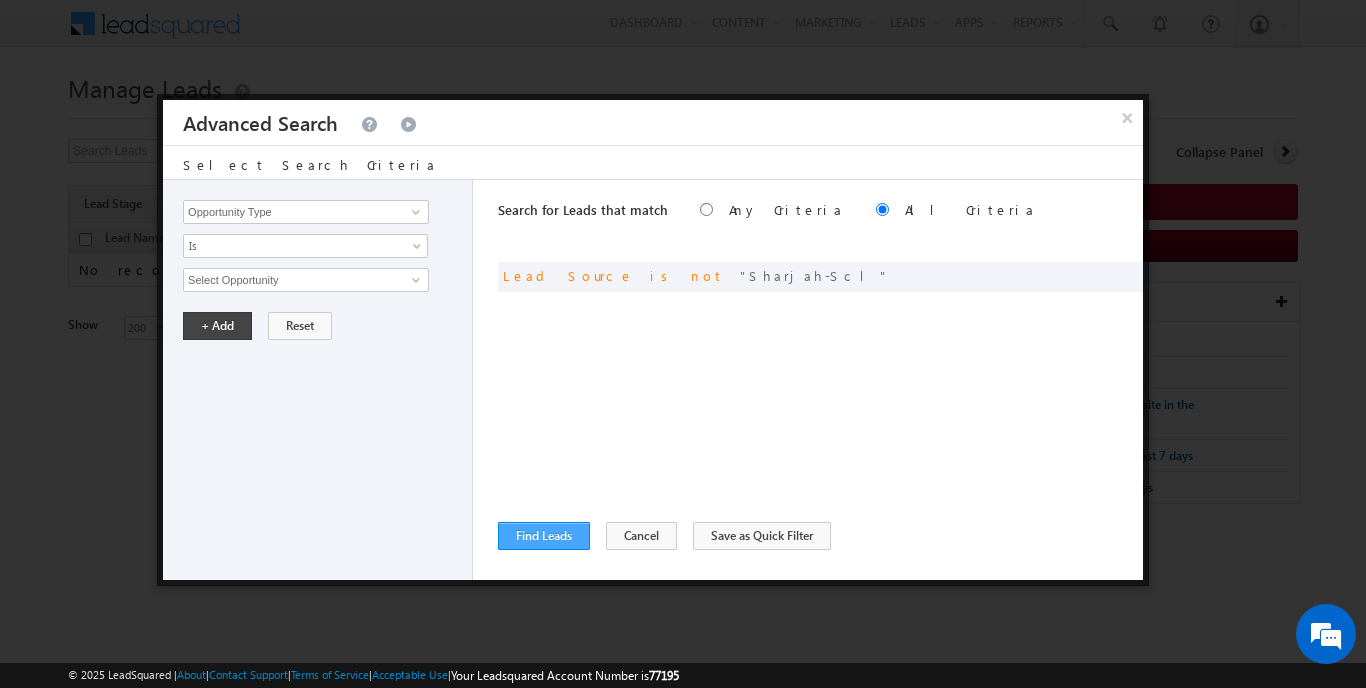 click on "Find Leads" at bounding box center (544, 536) 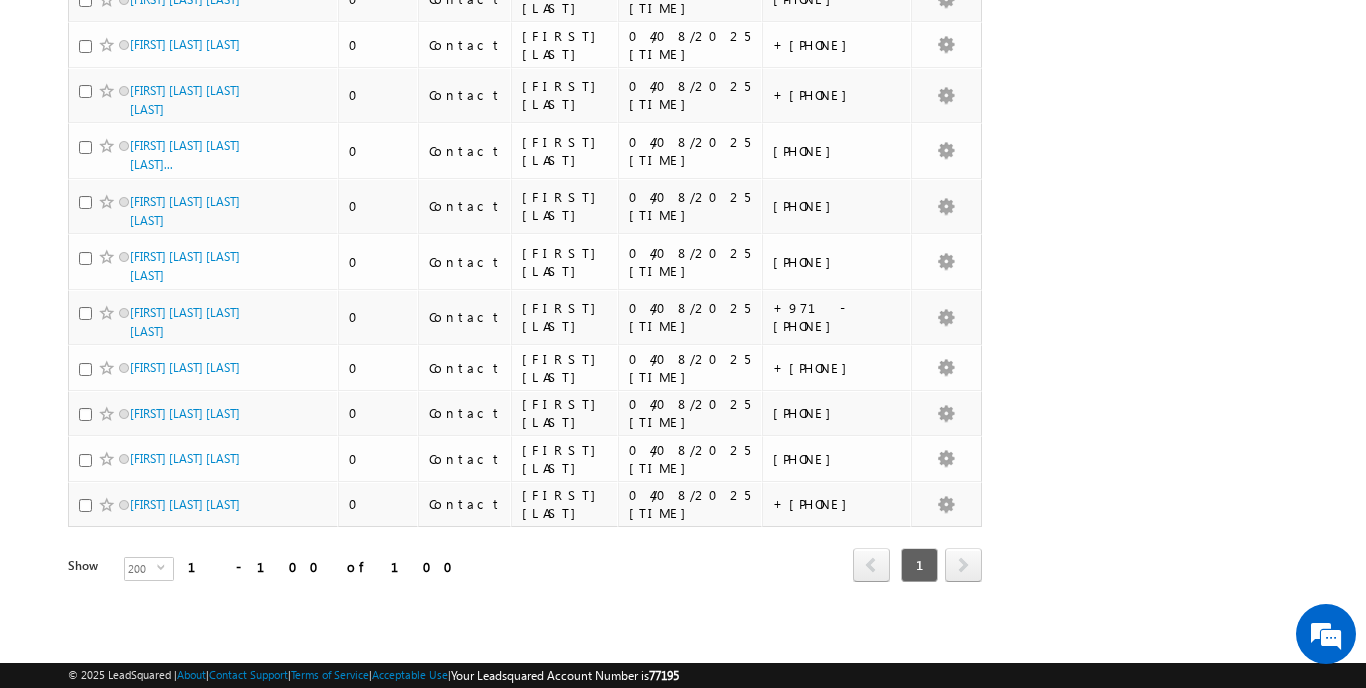 scroll, scrollTop: 5115, scrollLeft: 0, axis: vertical 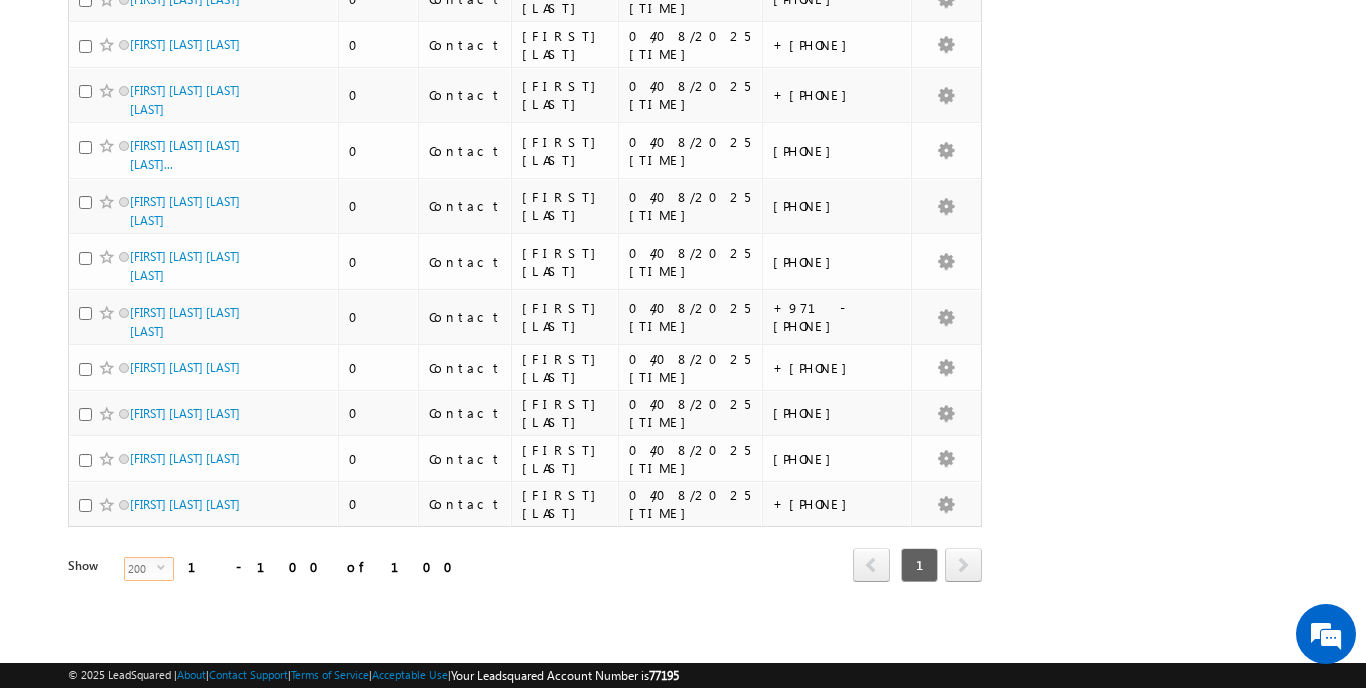 click on "200 select" at bounding box center (149, 569) 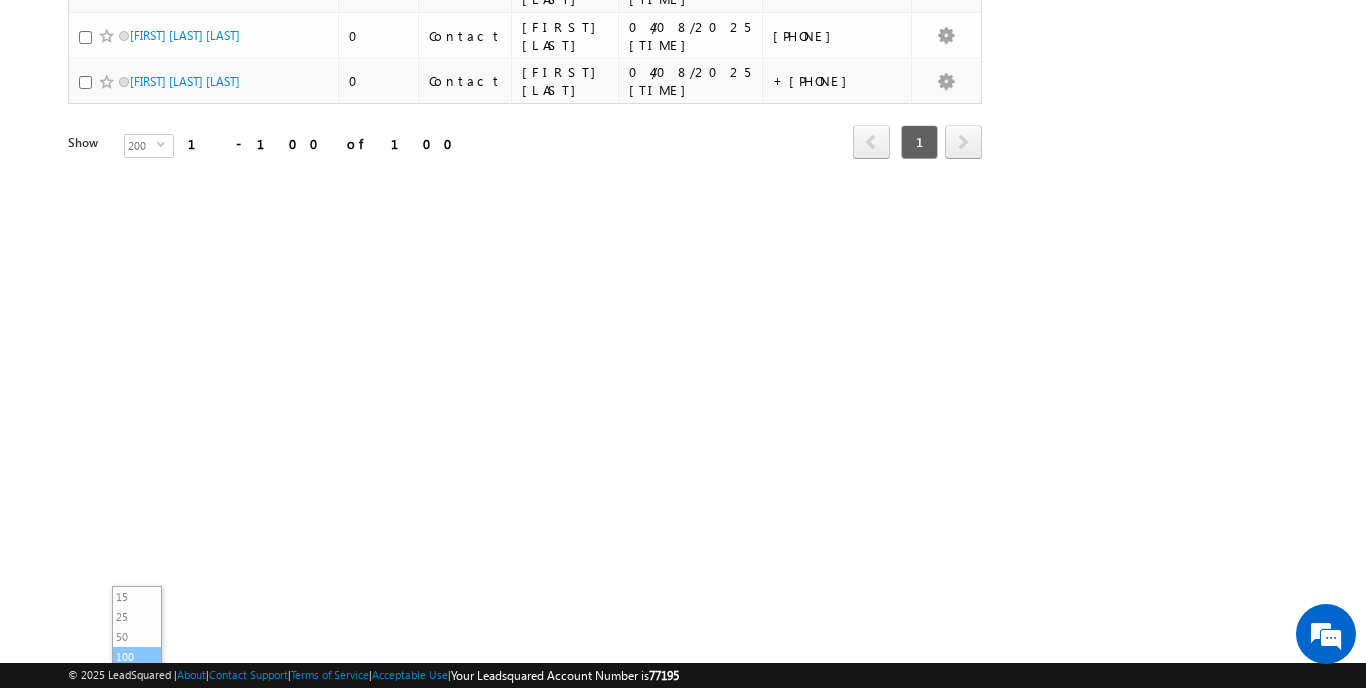 click on "100" at bounding box center [137, 657] 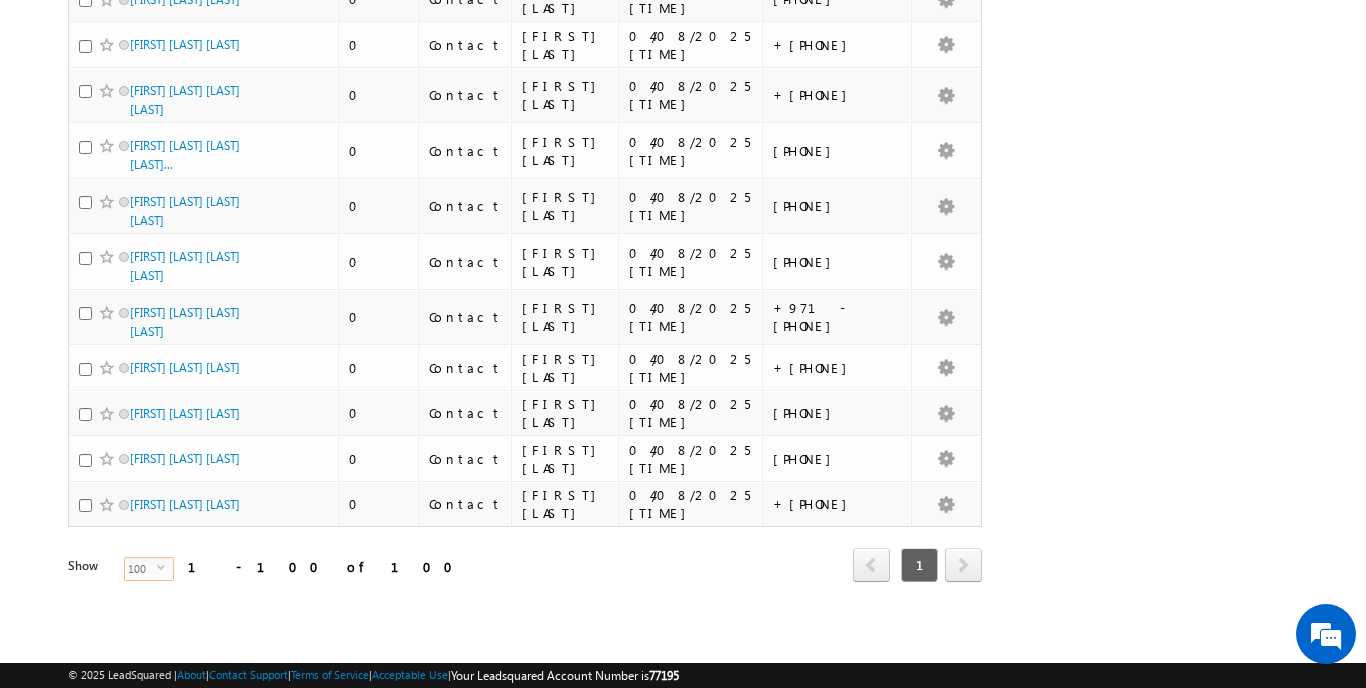 scroll, scrollTop: 5115, scrollLeft: 0, axis: vertical 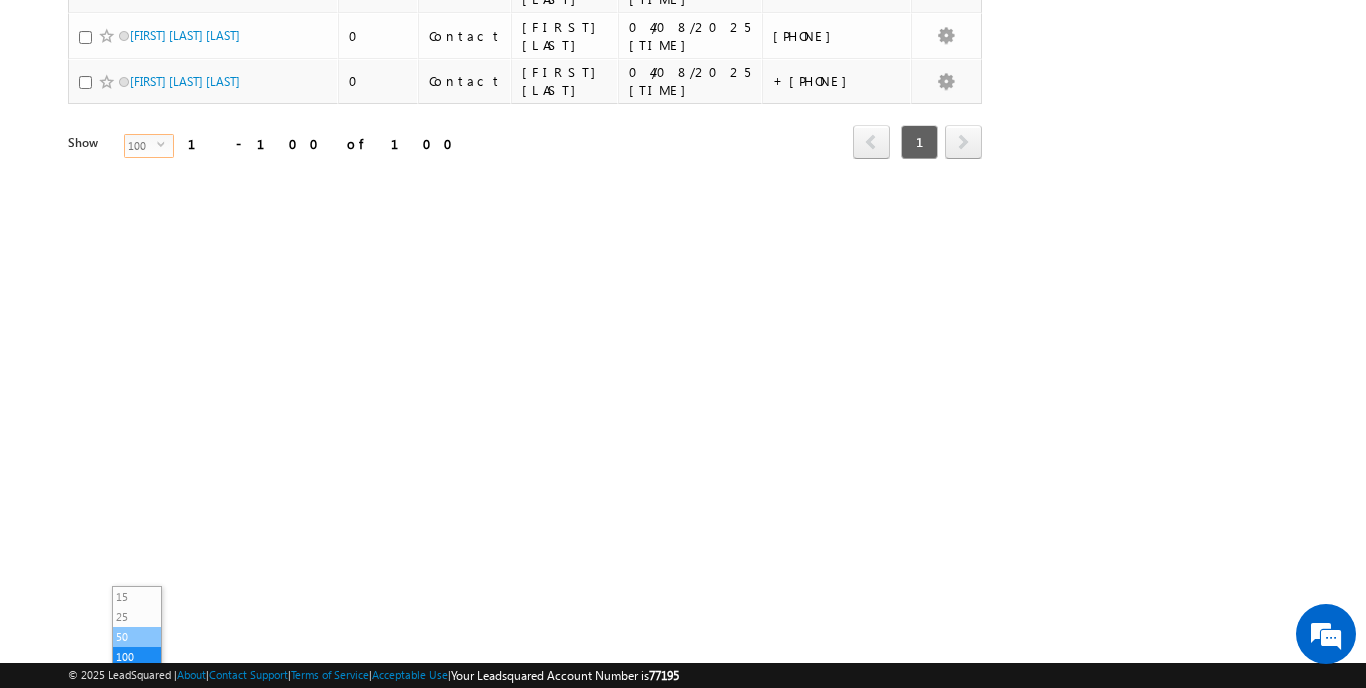 click on "50" at bounding box center [137, 637] 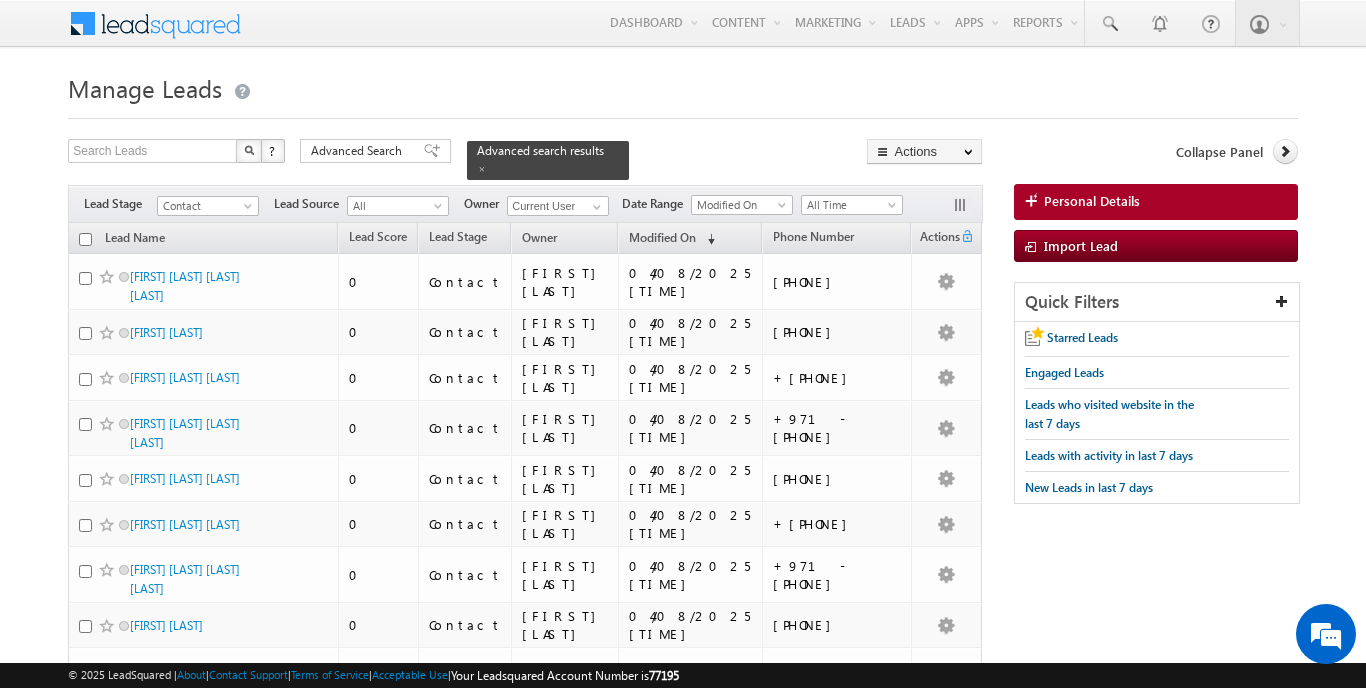 scroll, scrollTop: 0, scrollLeft: 0, axis: both 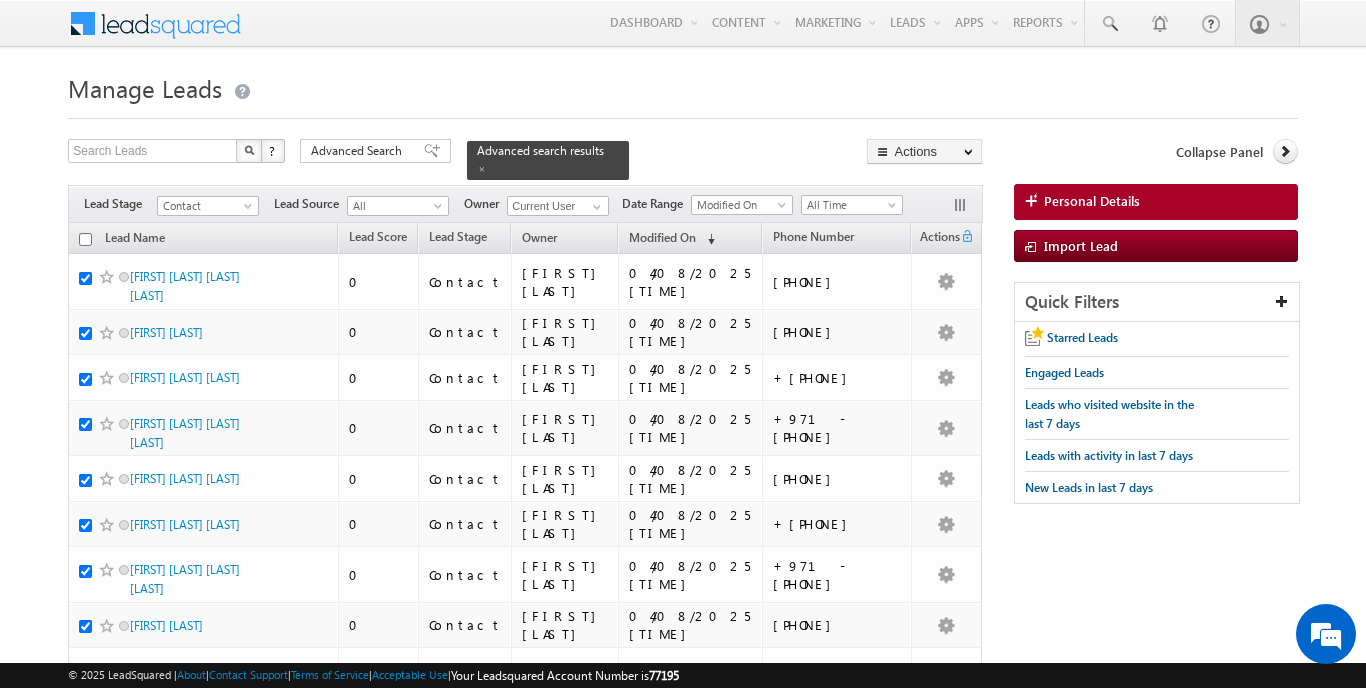 checkbox on "true" 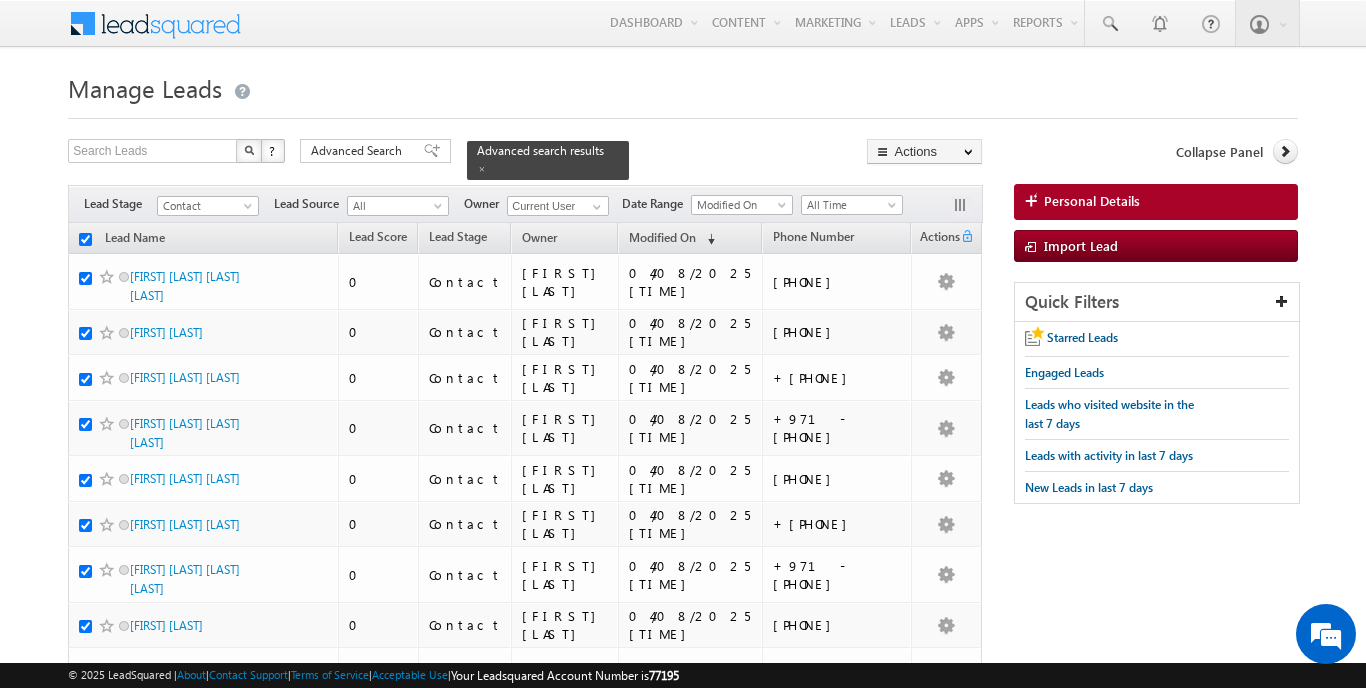 checkbox on "true" 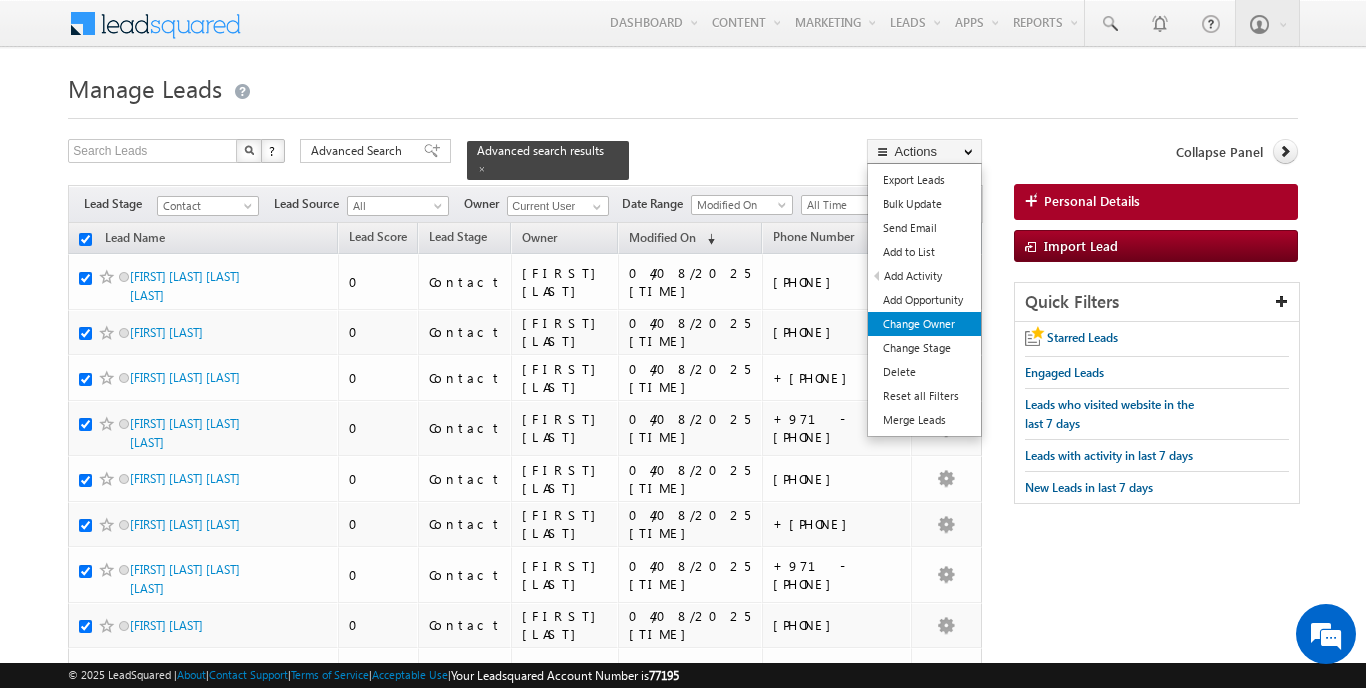 click on "Change Owner" at bounding box center [924, 324] 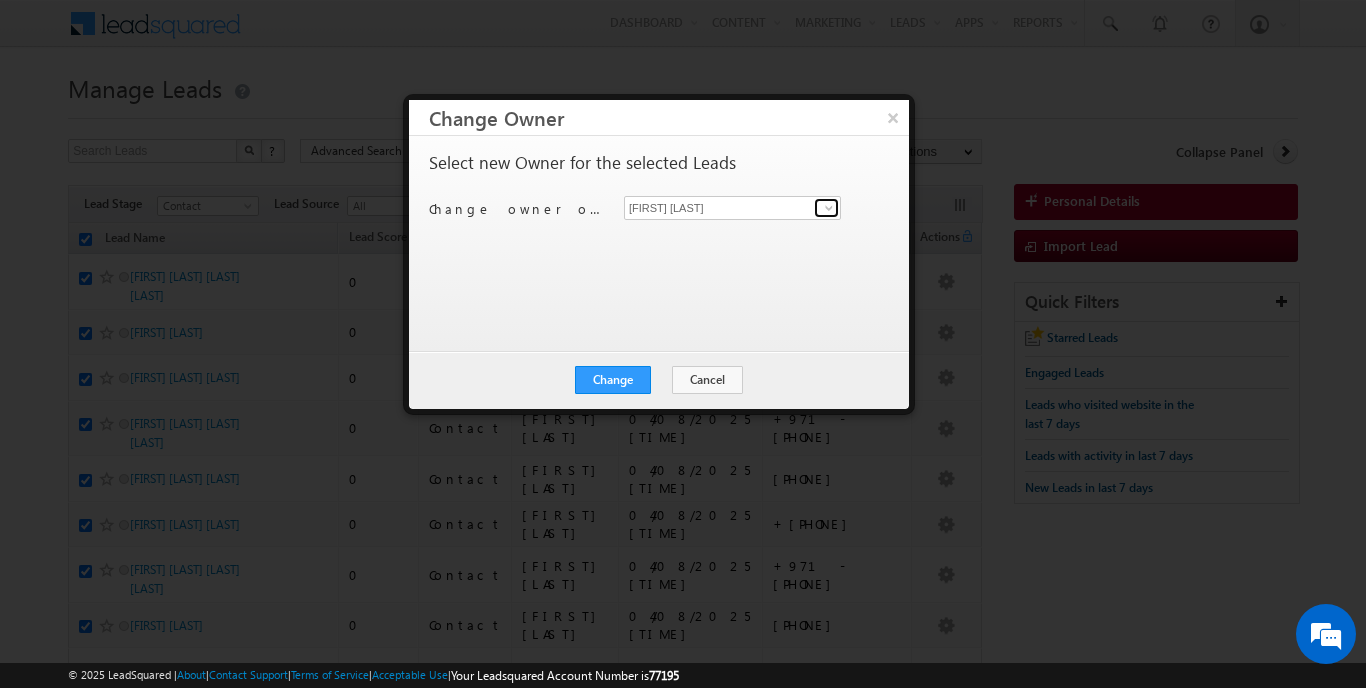 click at bounding box center (826, 208) 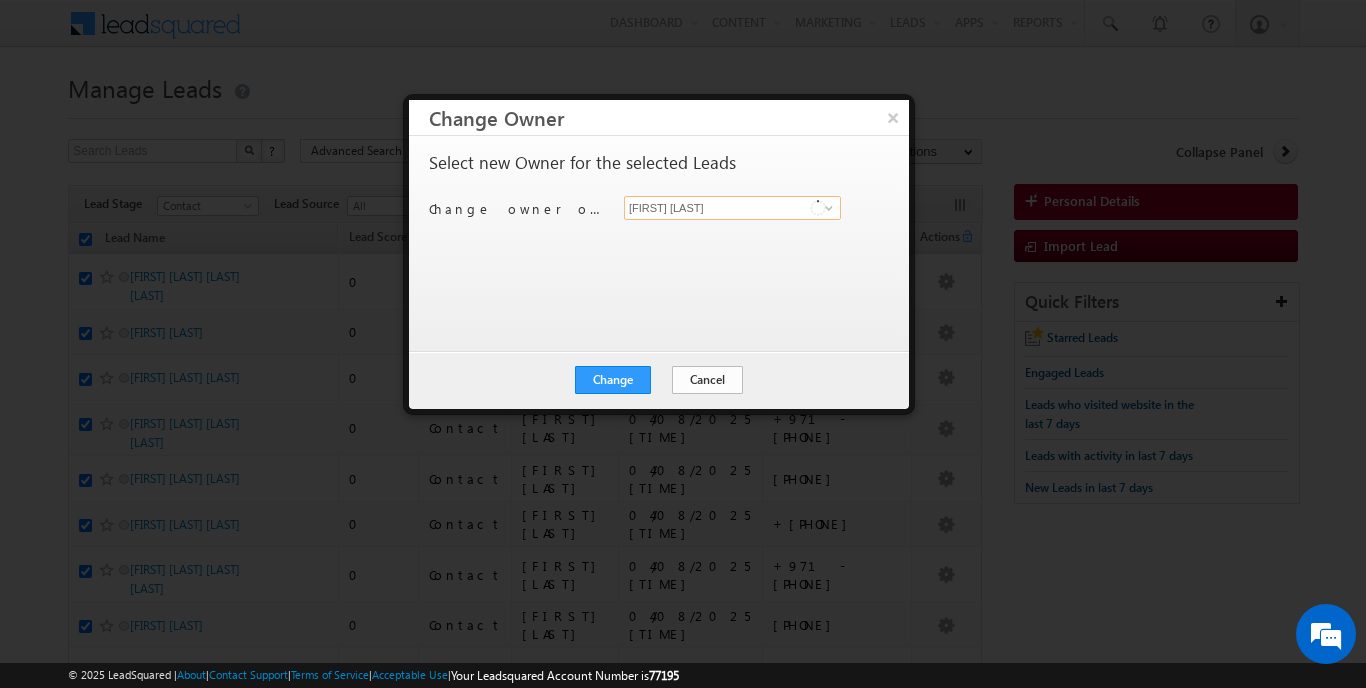scroll, scrollTop: 2, scrollLeft: 0, axis: vertical 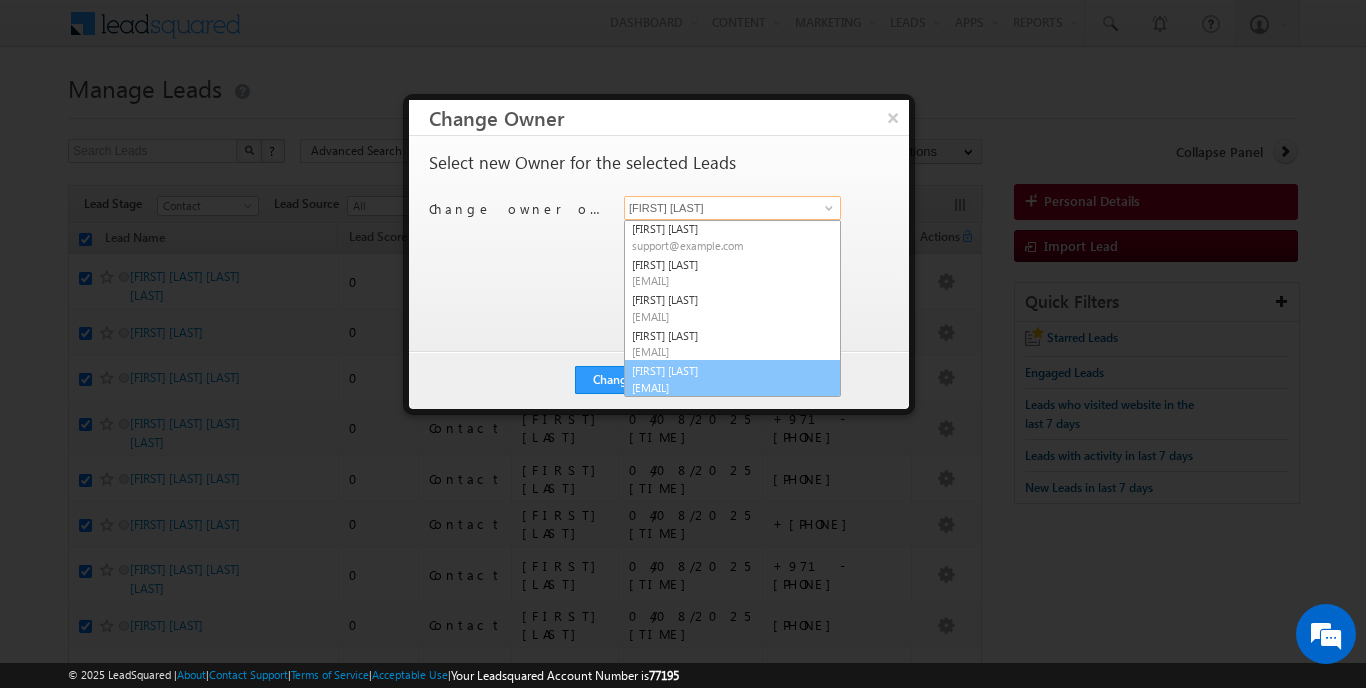 click on "[FIRST] [LAST] [EMAIL]" at bounding box center (732, 379) 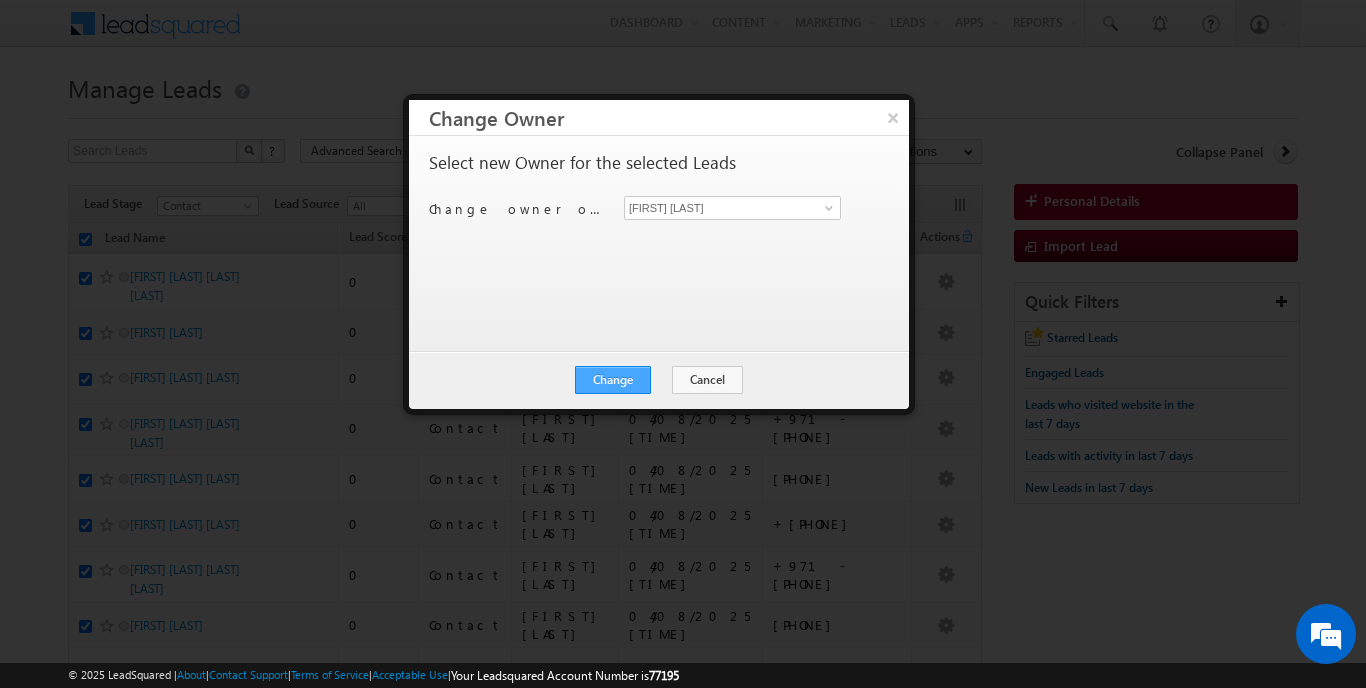 click on "Change" at bounding box center (613, 380) 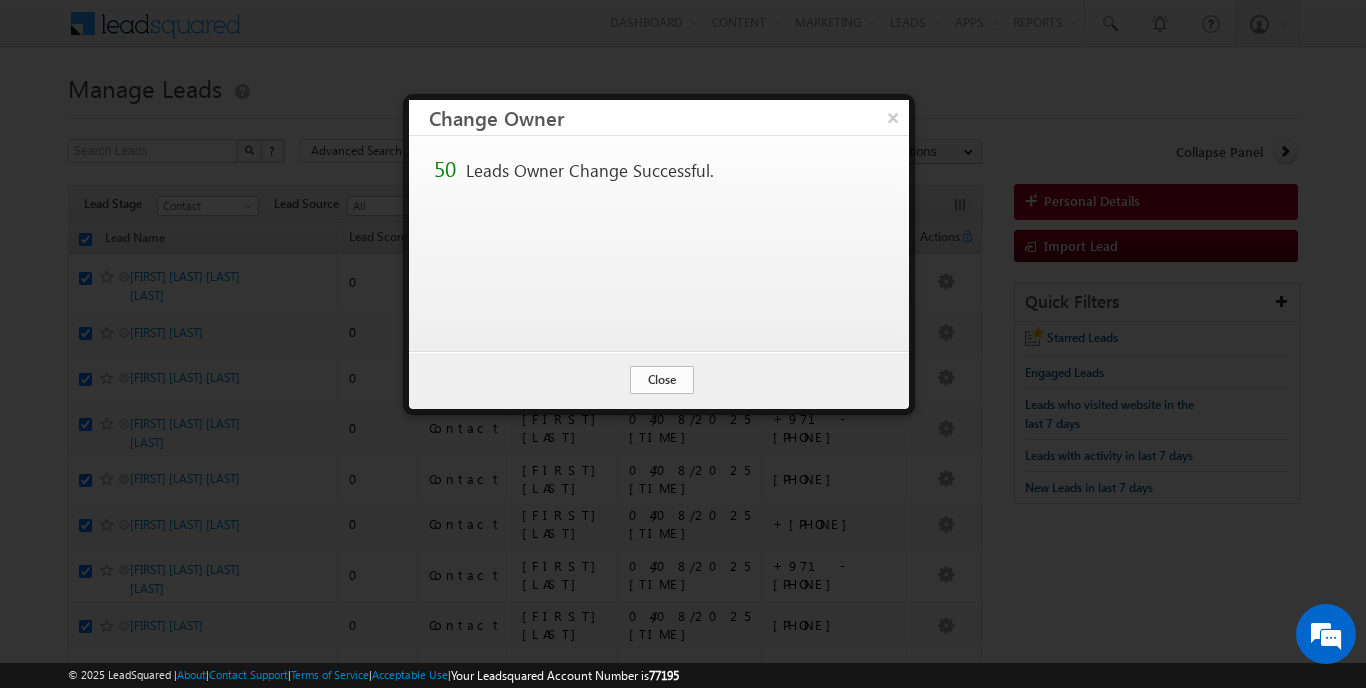 click on "Close" at bounding box center [662, 380] 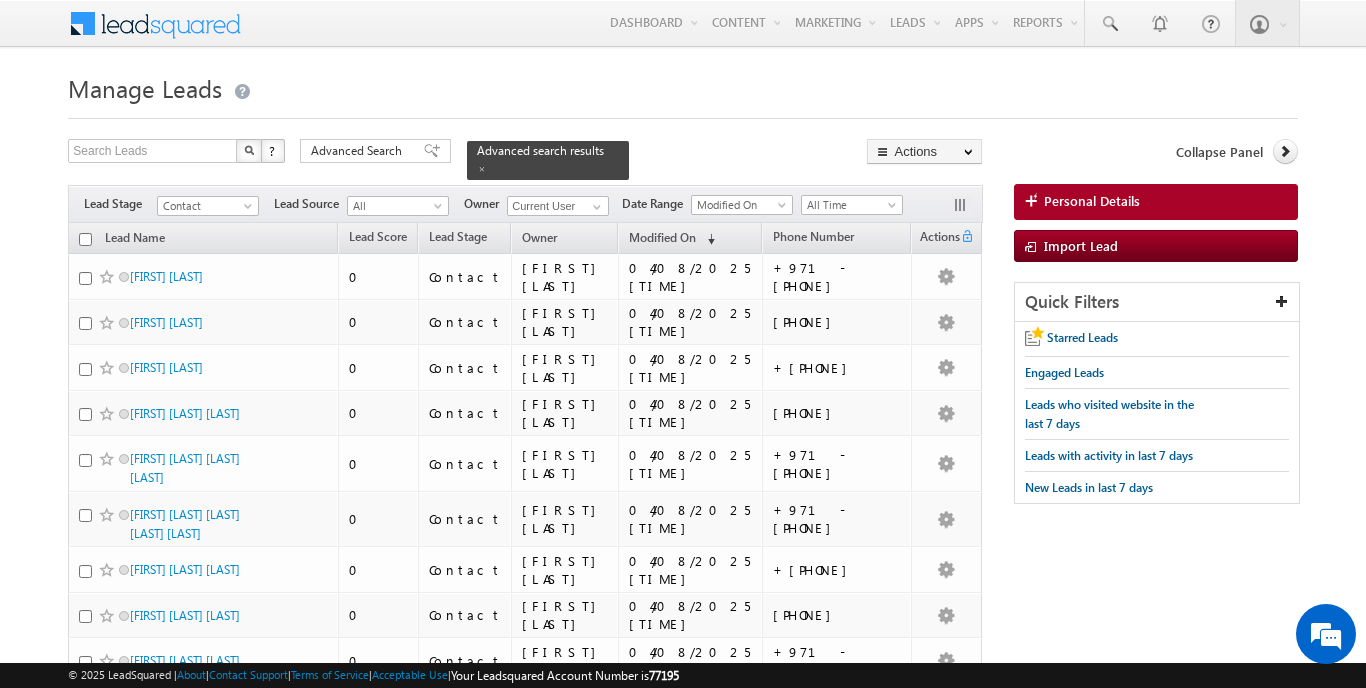 scroll, scrollTop: 0, scrollLeft: 0, axis: both 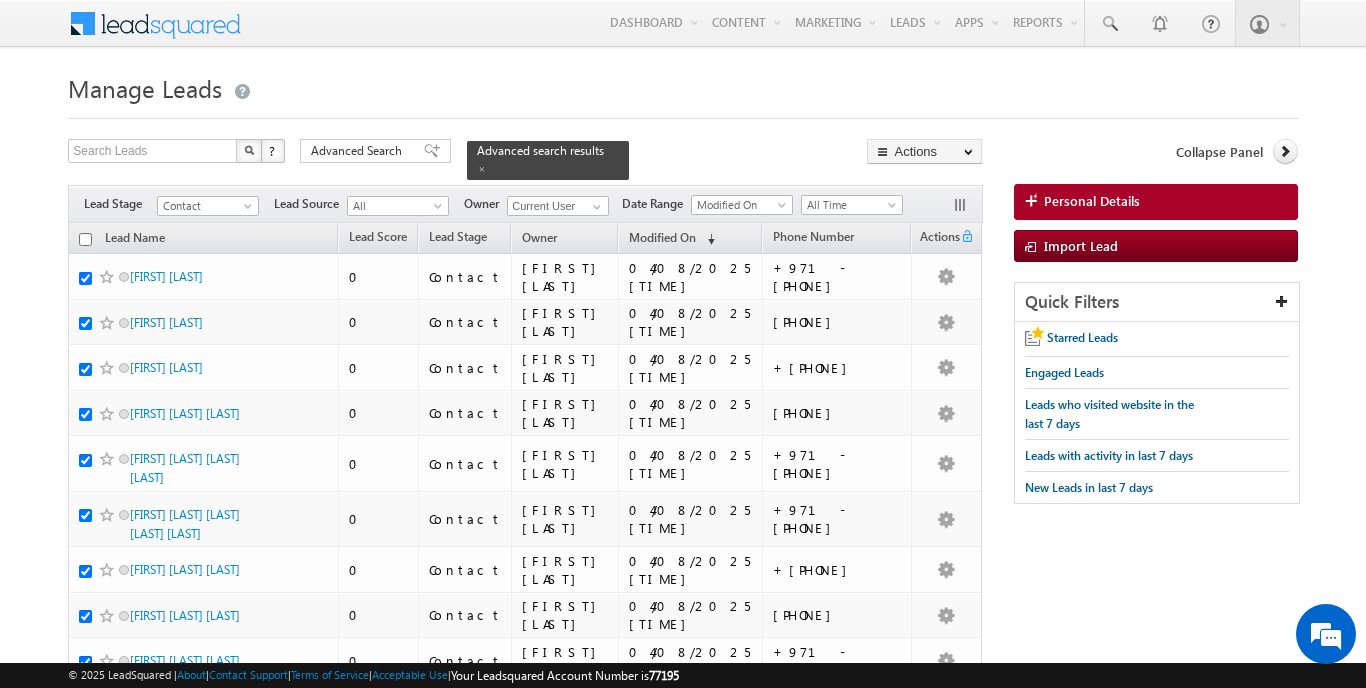 checkbox on "true" 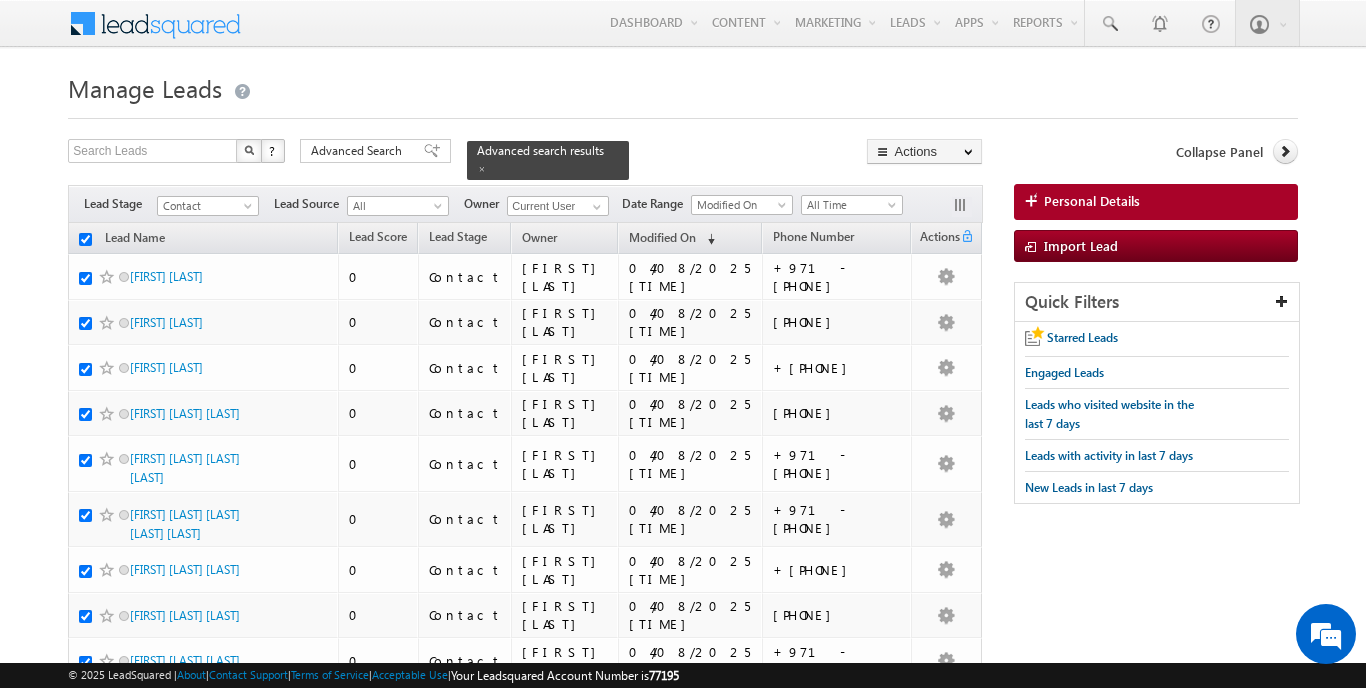 checkbox on "true" 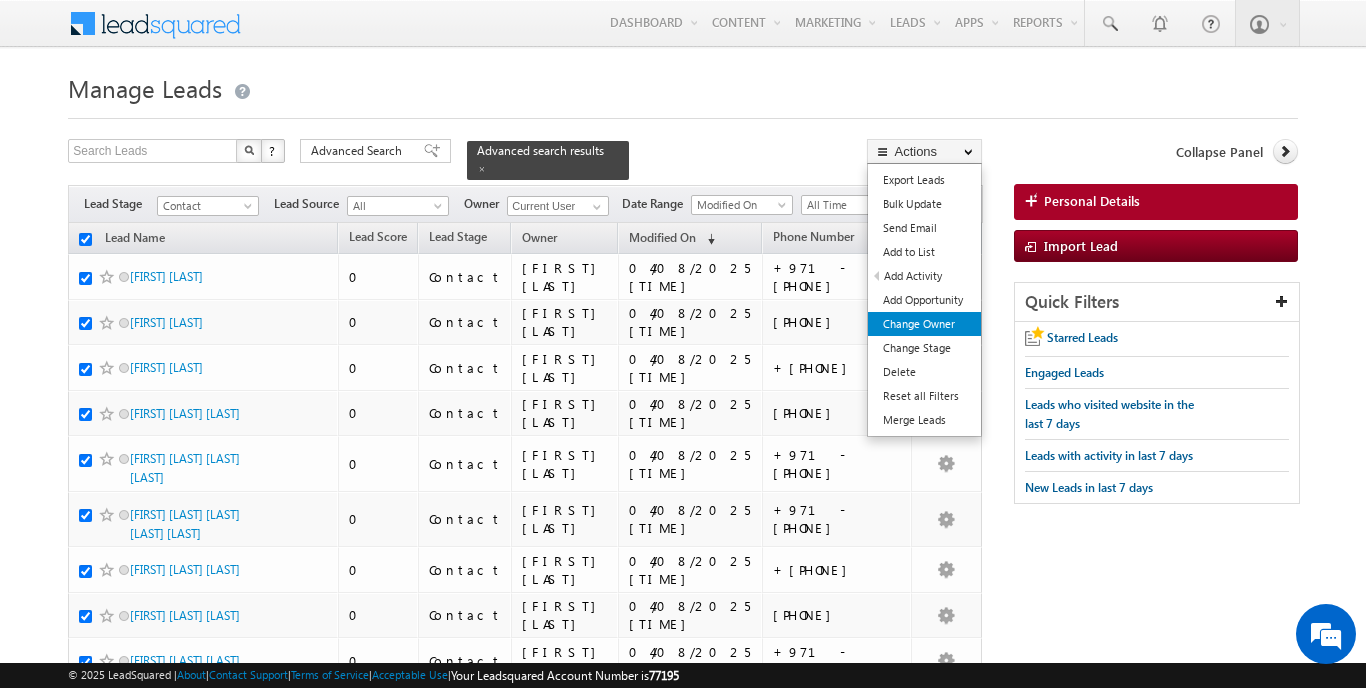 click on "Change Owner" at bounding box center (924, 324) 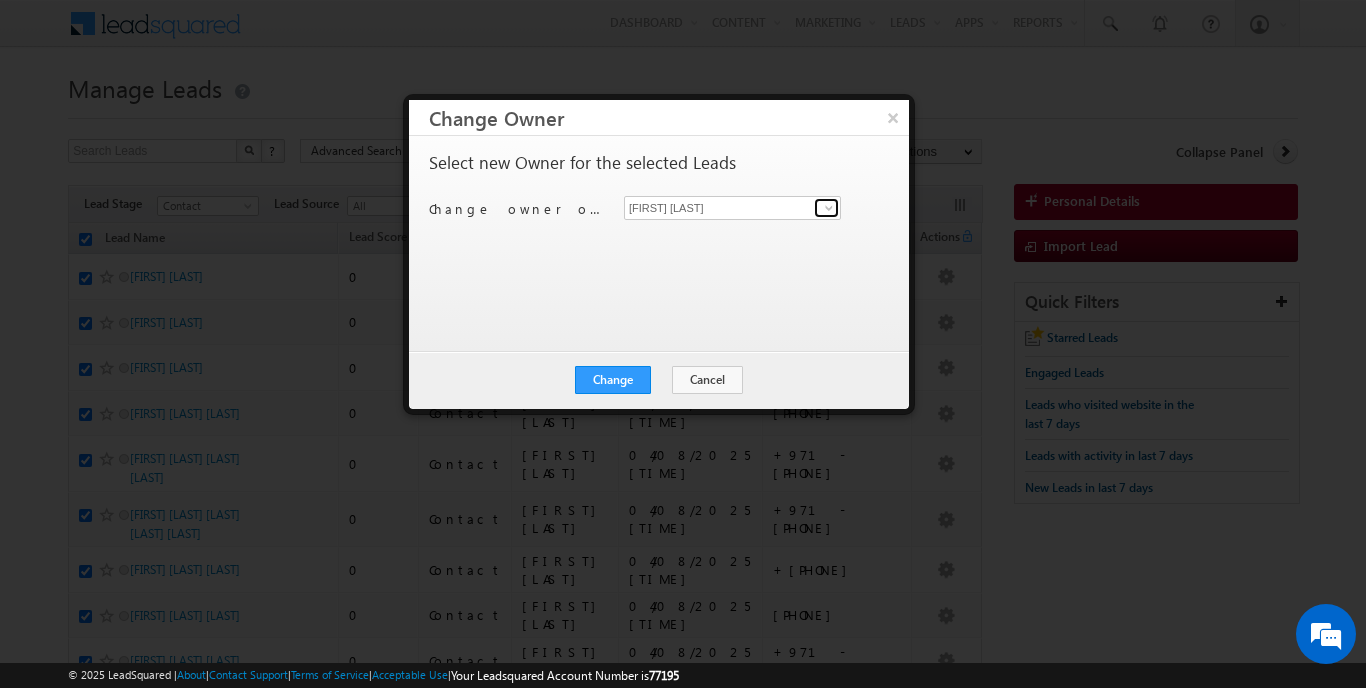 click at bounding box center [826, 208] 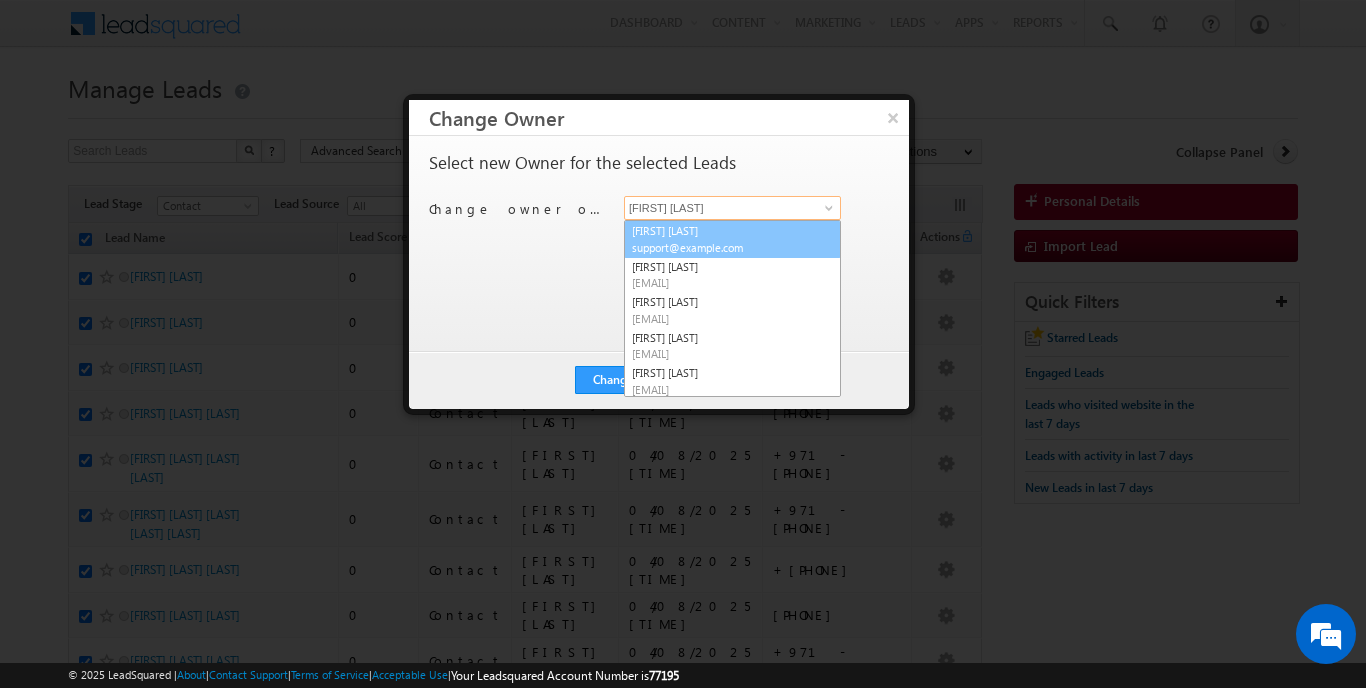 click on "[FIRST] [LAST] [EMAIL]" at bounding box center [732, 239] 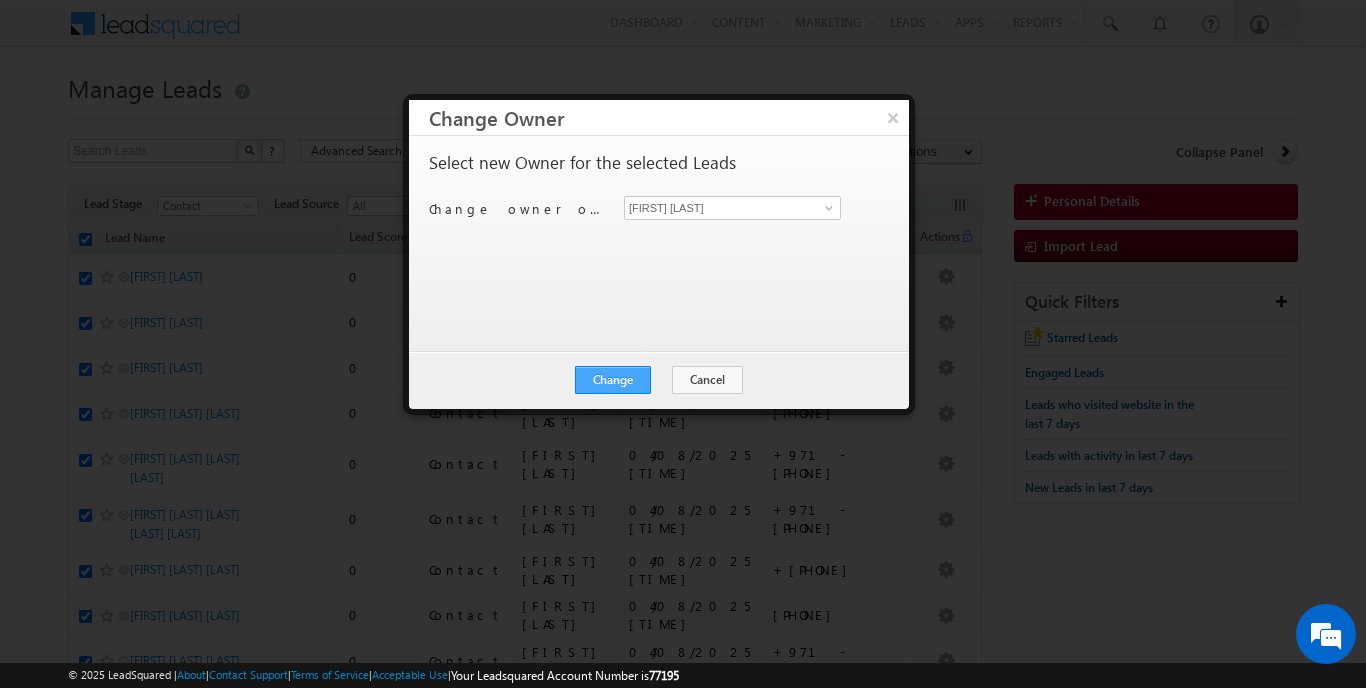 click on "Change" at bounding box center [613, 380] 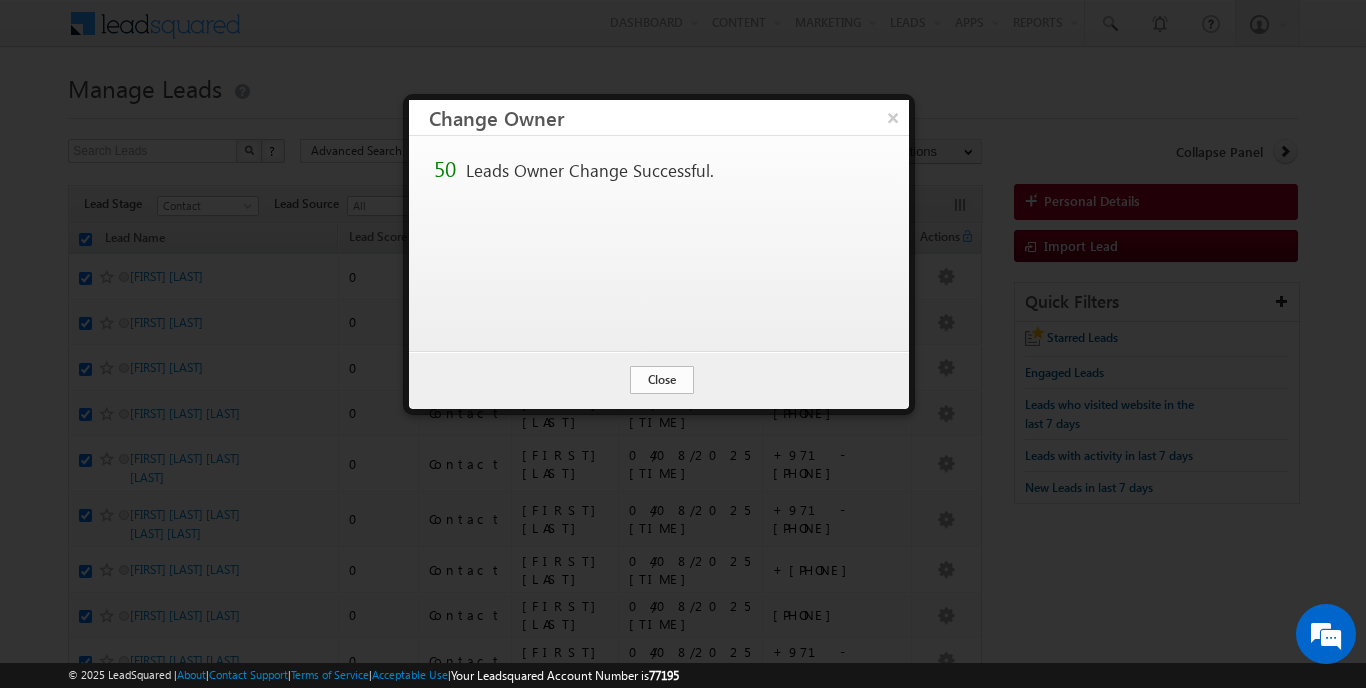 click on "Close" at bounding box center [662, 380] 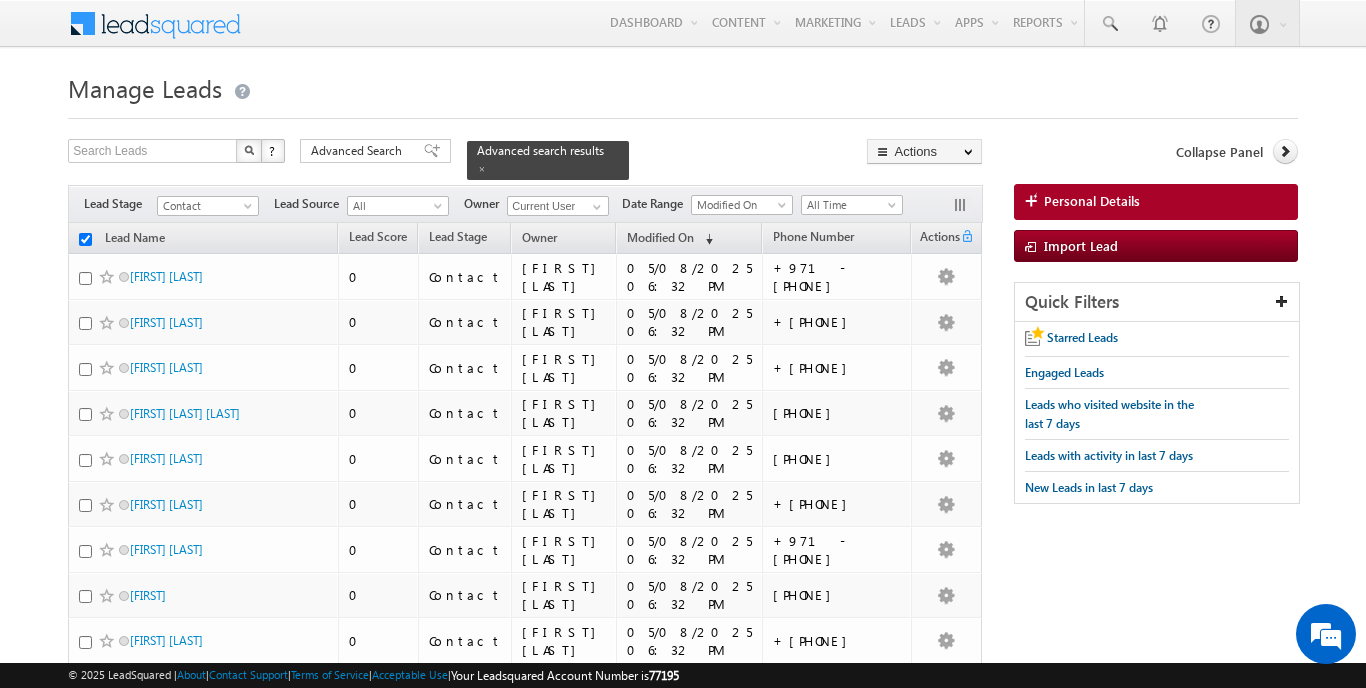 checkbox on "false" 